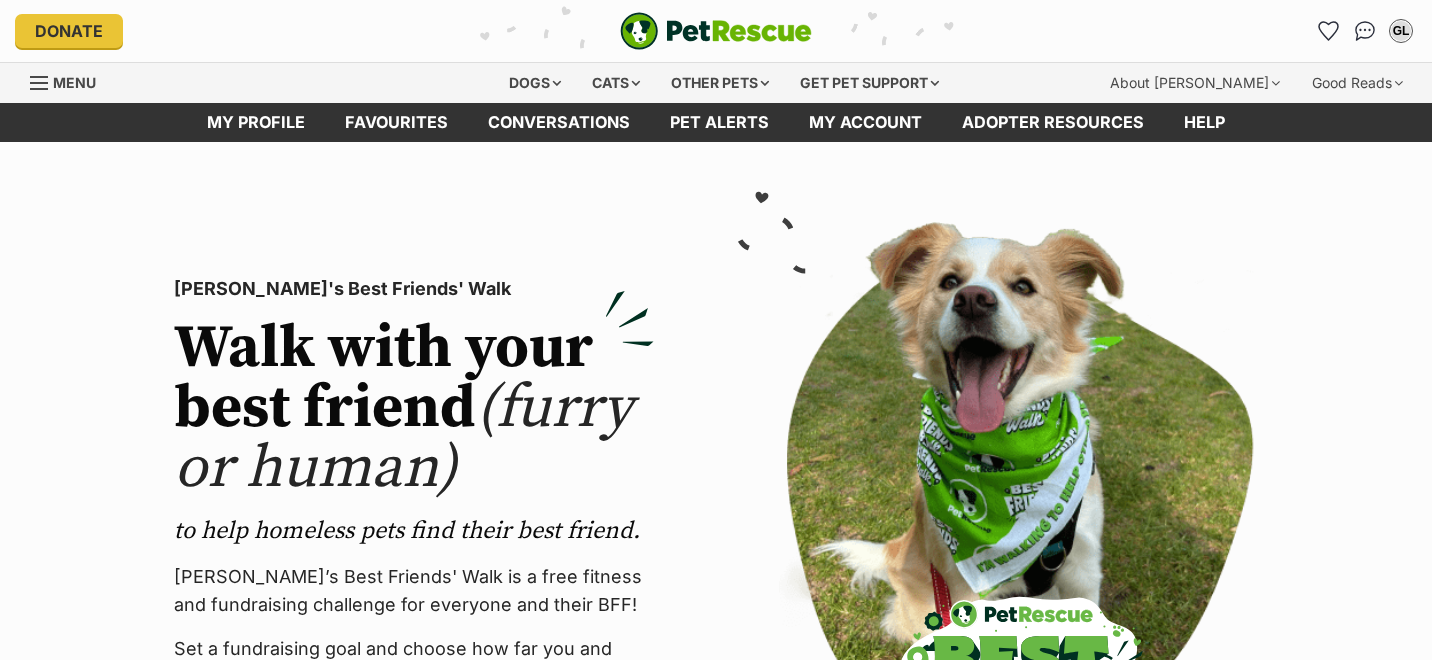 scroll, scrollTop: 0, scrollLeft: 0, axis: both 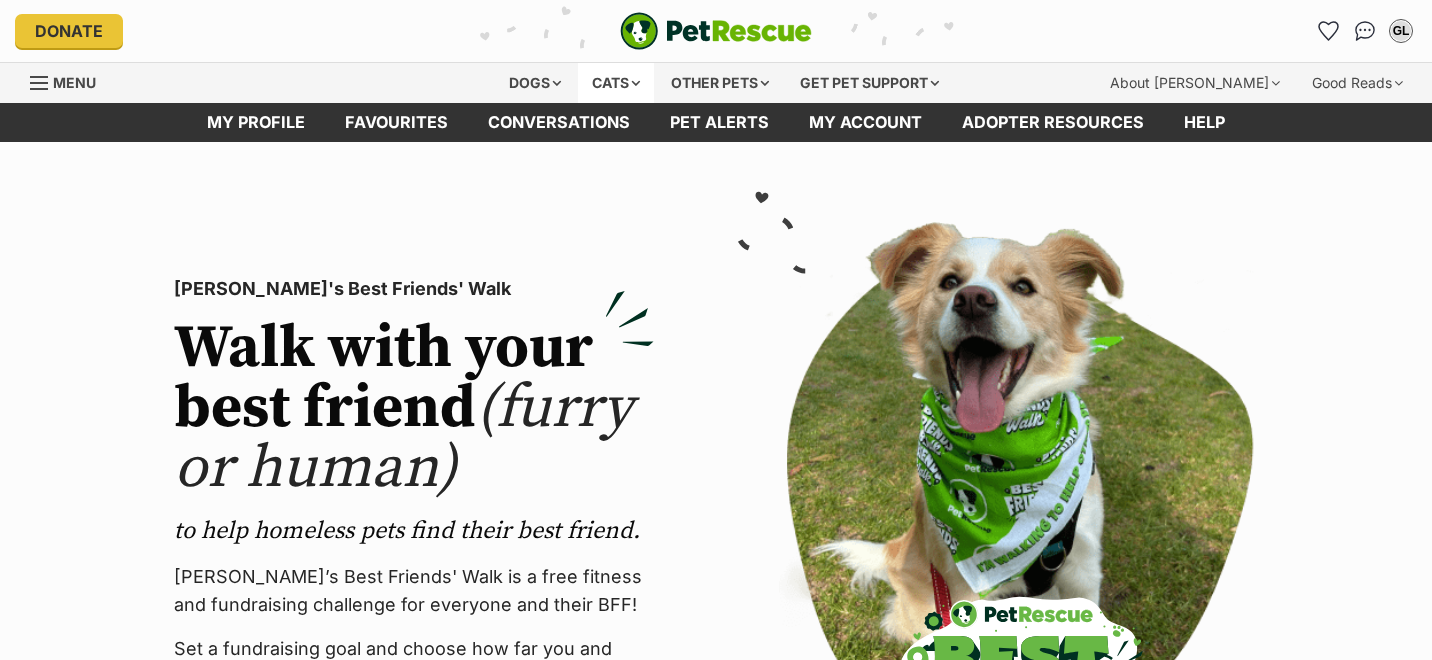 click on "Cats" at bounding box center [616, 83] 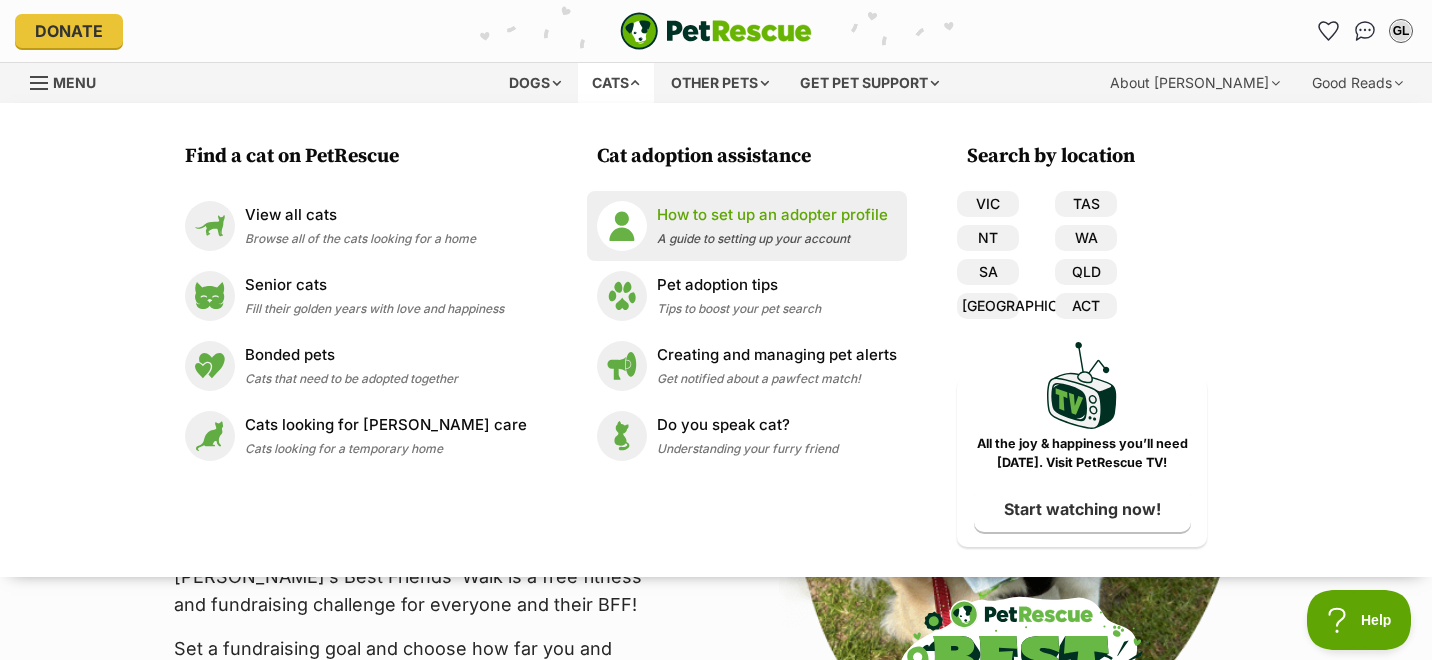 scroll, scrollTop: 0, scrollLeft: 0, axis: both 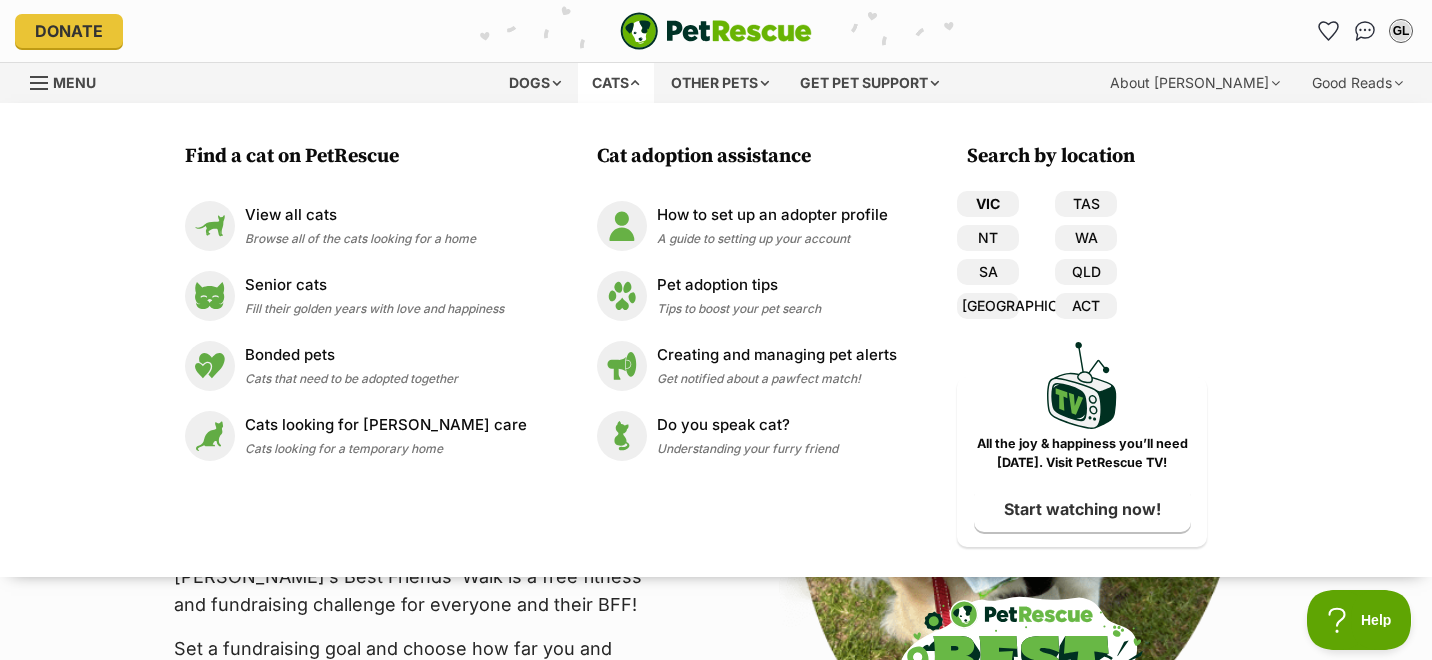 click on "VIC" at bounding box center (988, 204) 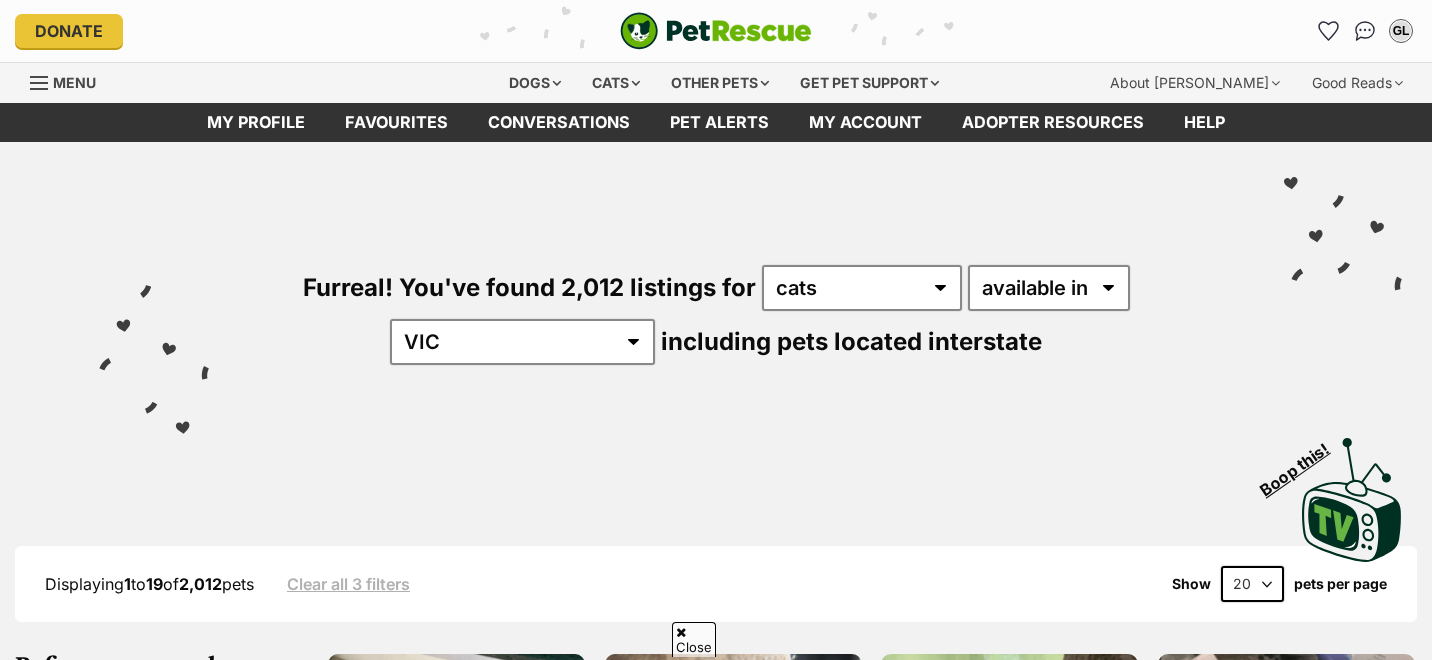 scroll, scrollTop: 494, scrollLeft: 0, axis: vertical 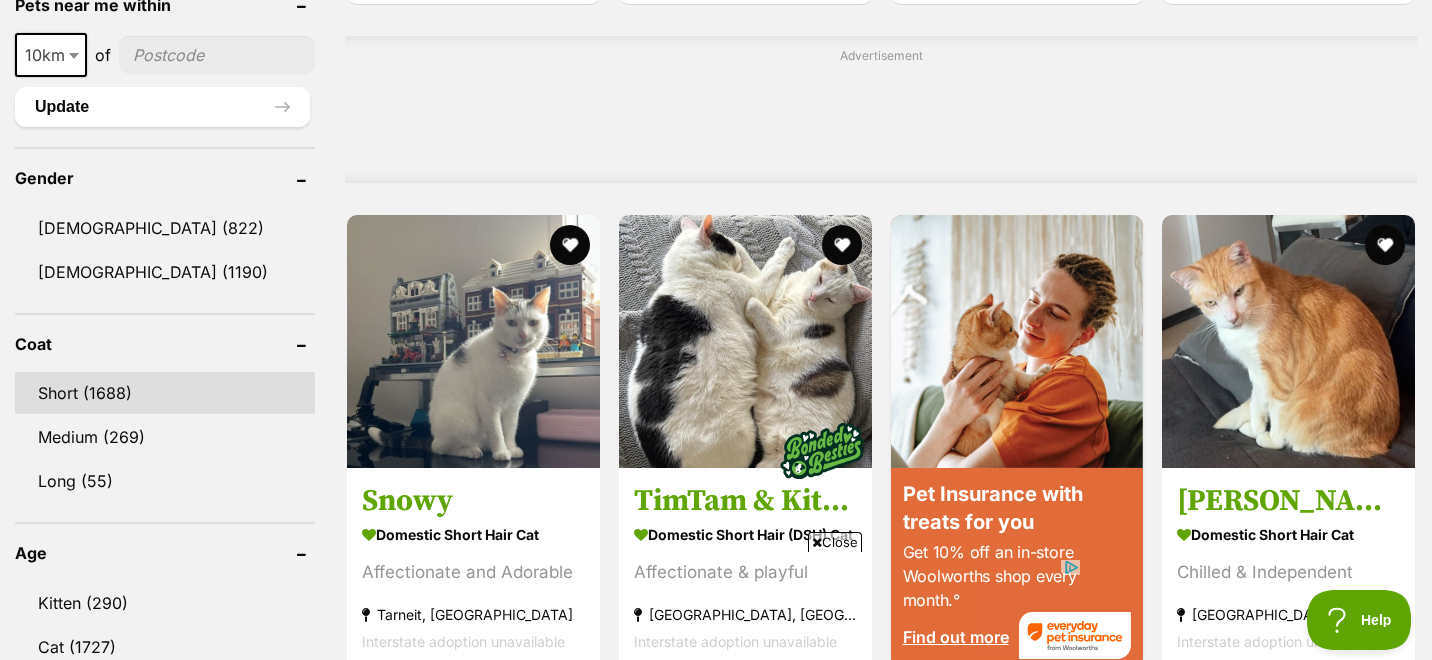 click on "Short (1688)" at bounding box center [165, 393] 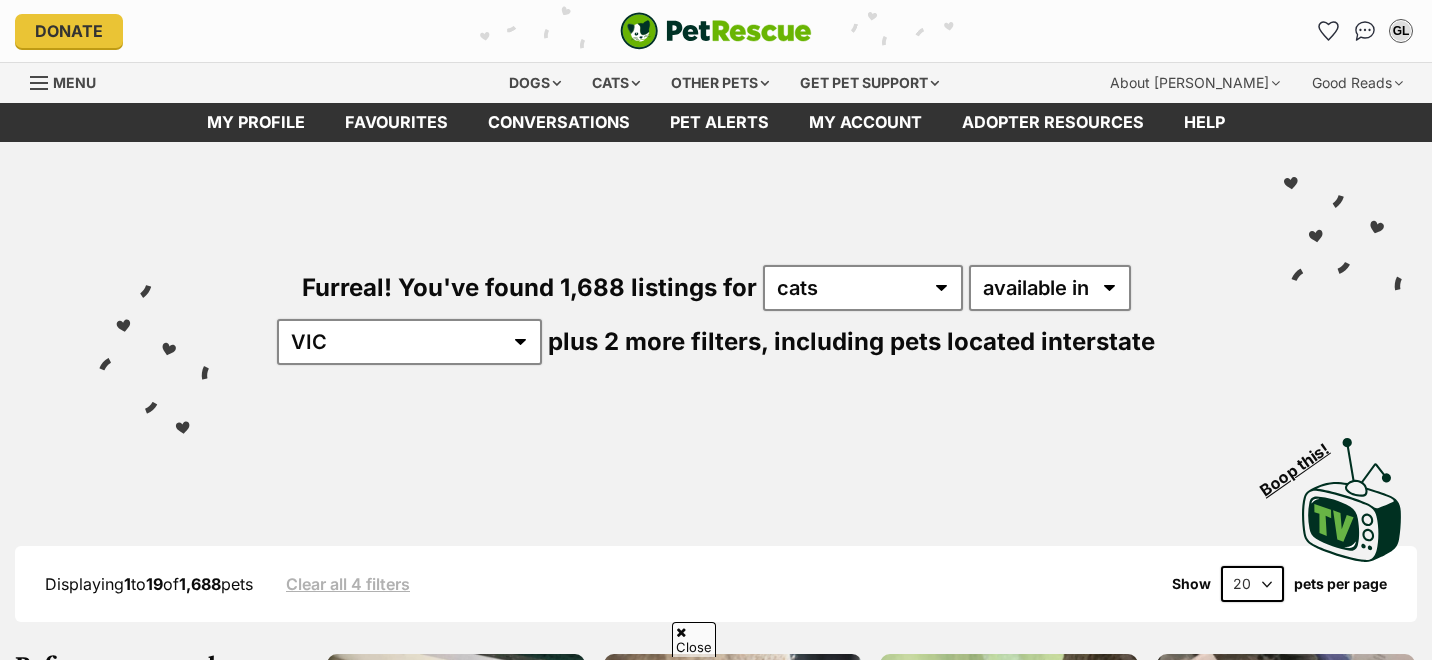 scroll, scrollTop: 549, scrollLeft: 0, axis: vertical 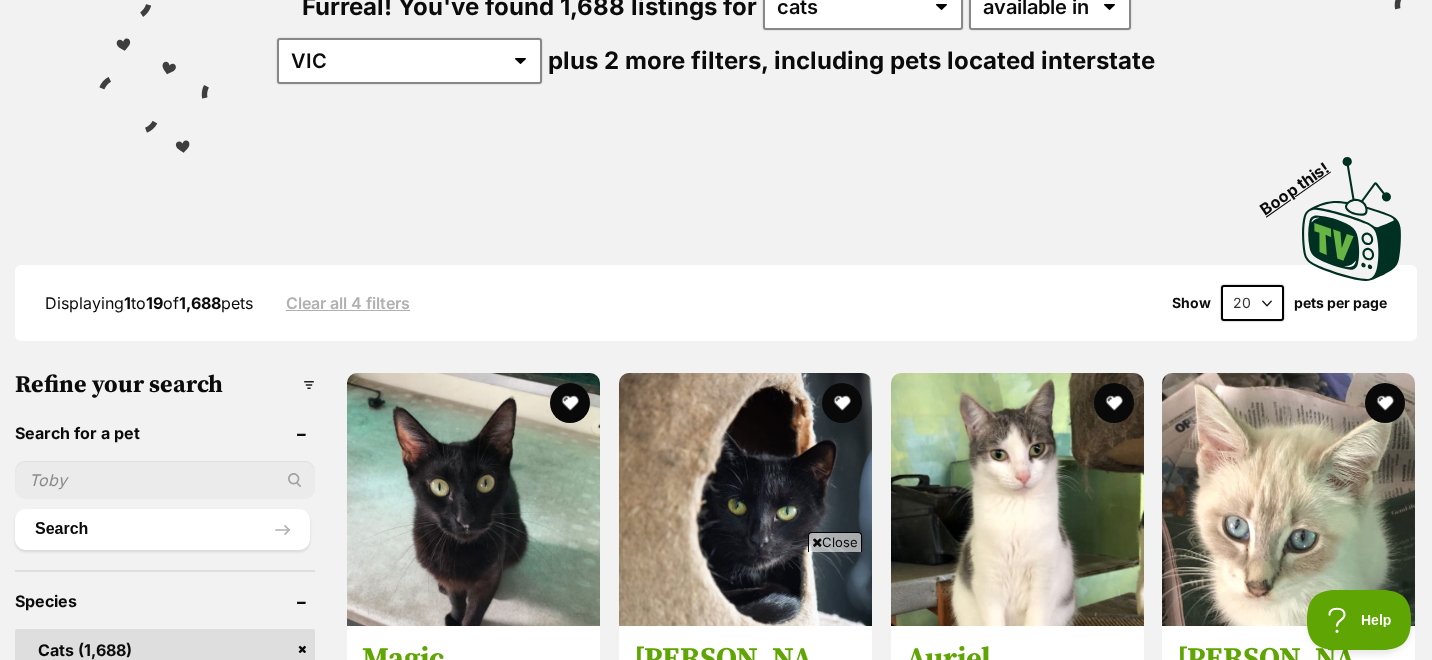 click on "20 40 60" at bounding box center (1252, 303) 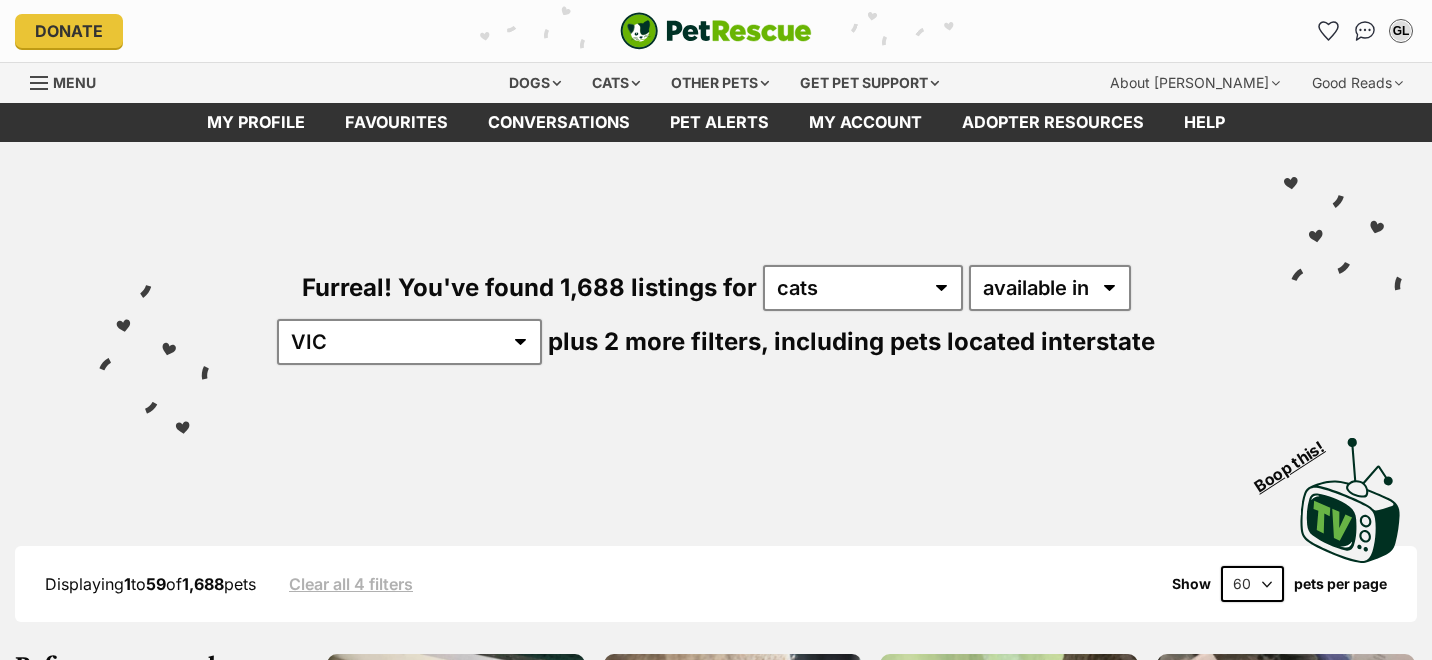 scroll, scrollTop: 0, scrollLeft: 0, axis: both 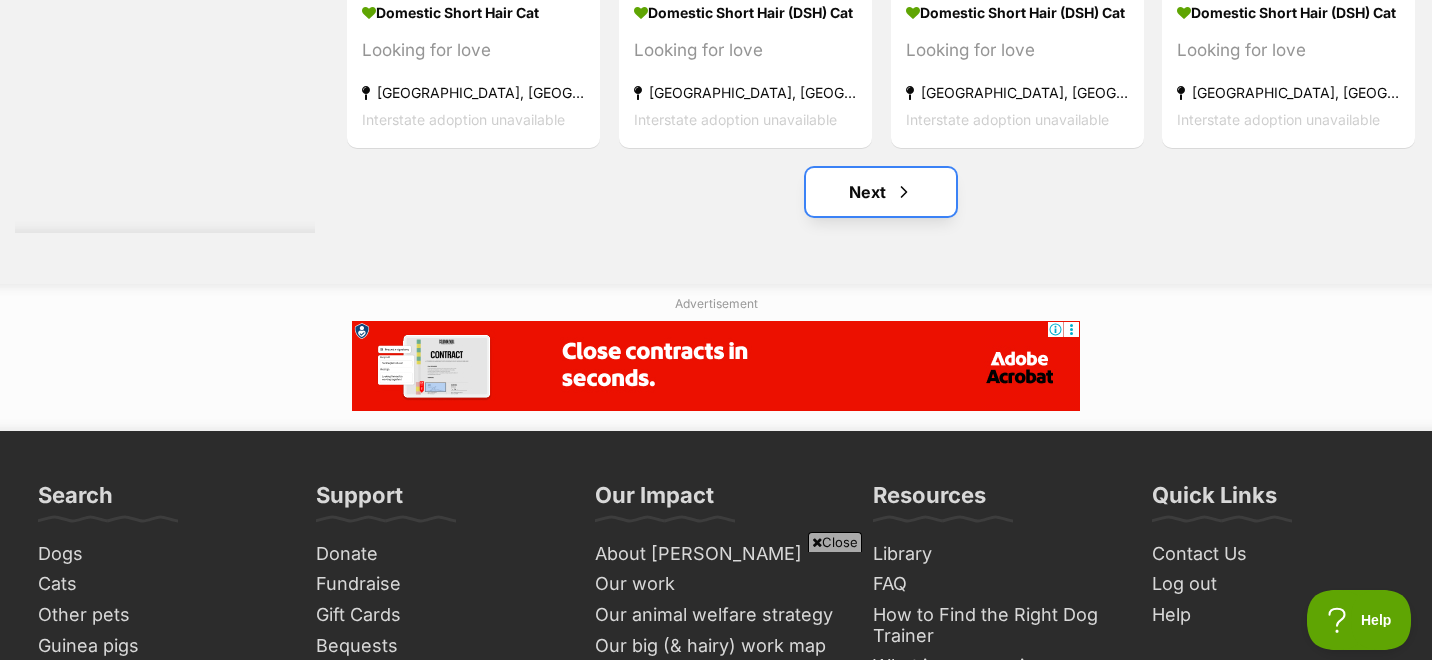 click on "Next" at bounding box center (881, 192) 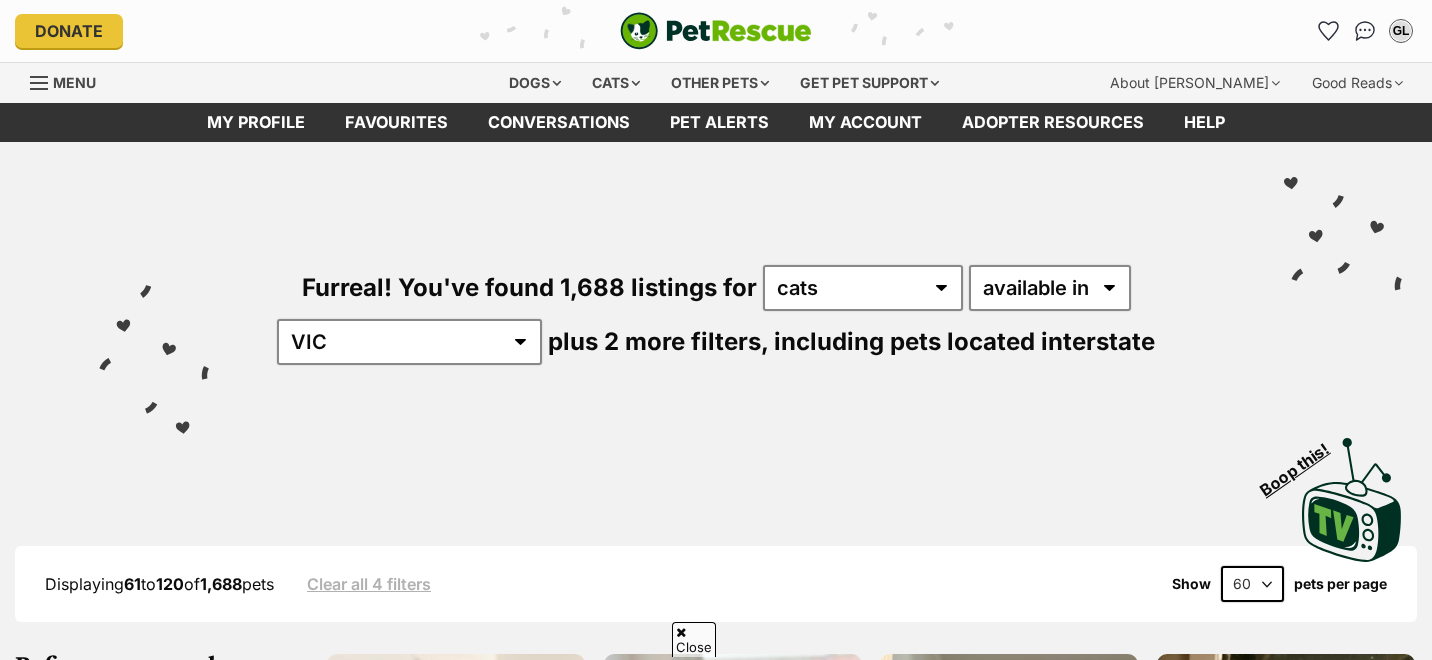 scroll, scrollTop: 554, scrollLeft: 0, axis: vertical 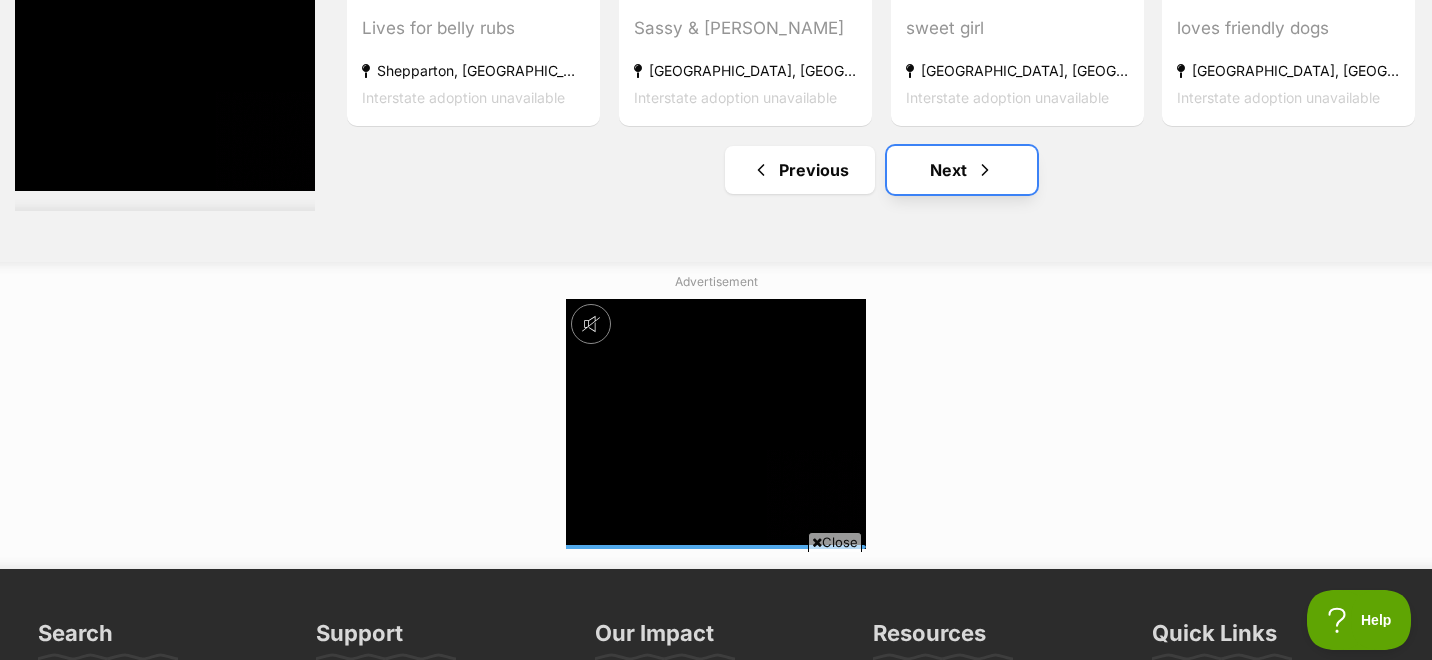 click on "Next" at bounding box center (962, 170) 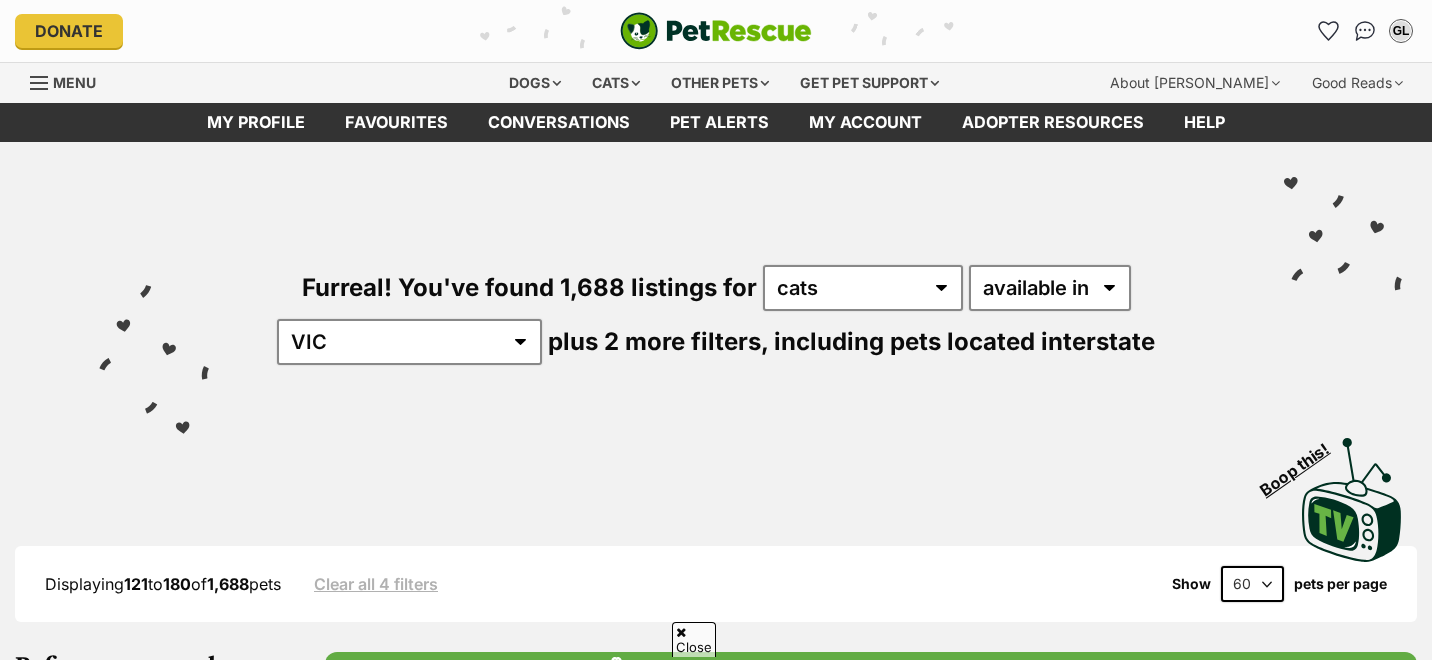 scroll, scrollTop: 537, scrollLeft: 0, axis: vertical 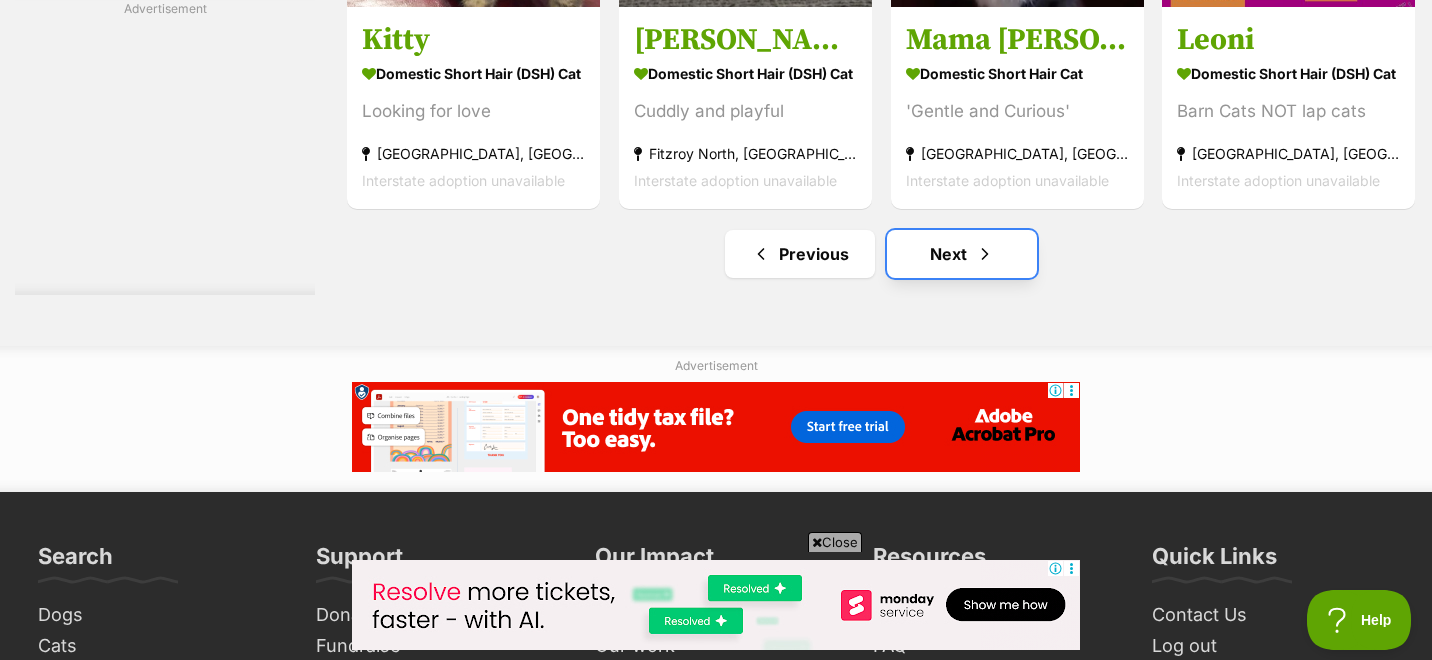 click on "Next" at bounding box center (962, 254) 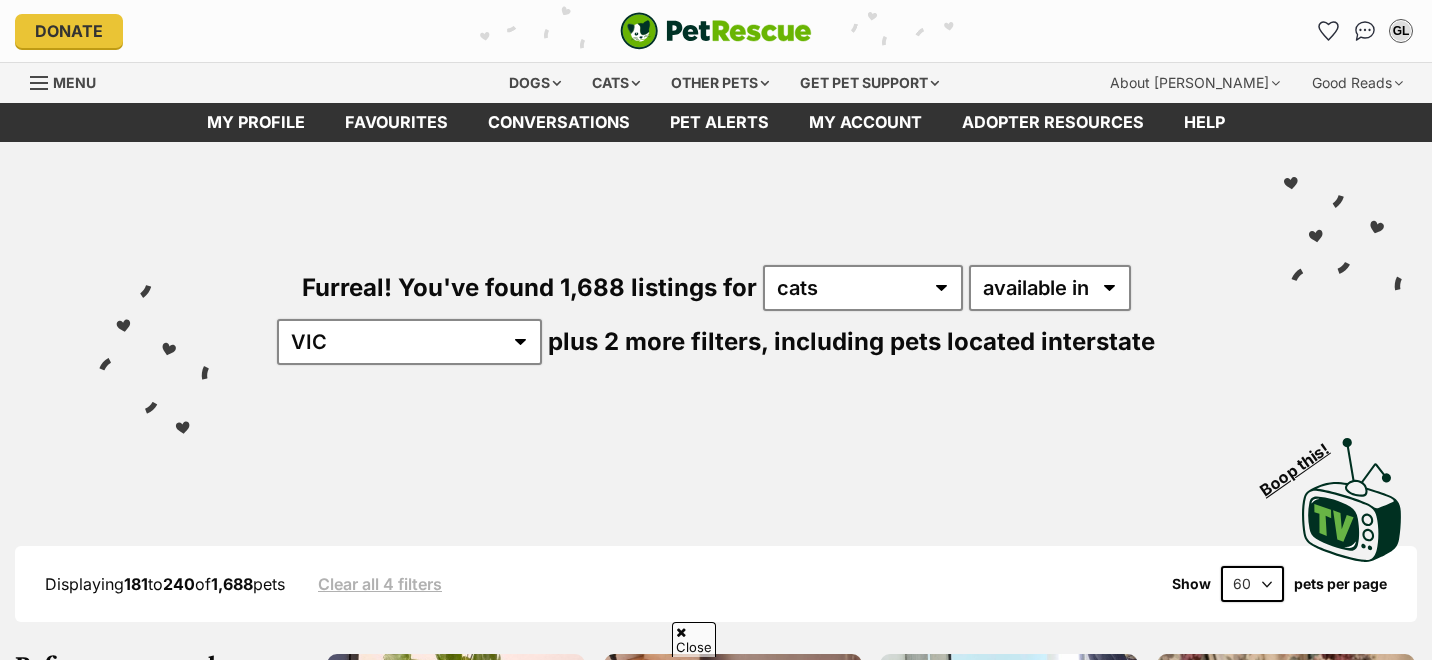 scroll, scrollTop: 364, scrollLeft: 0, axis: vertical 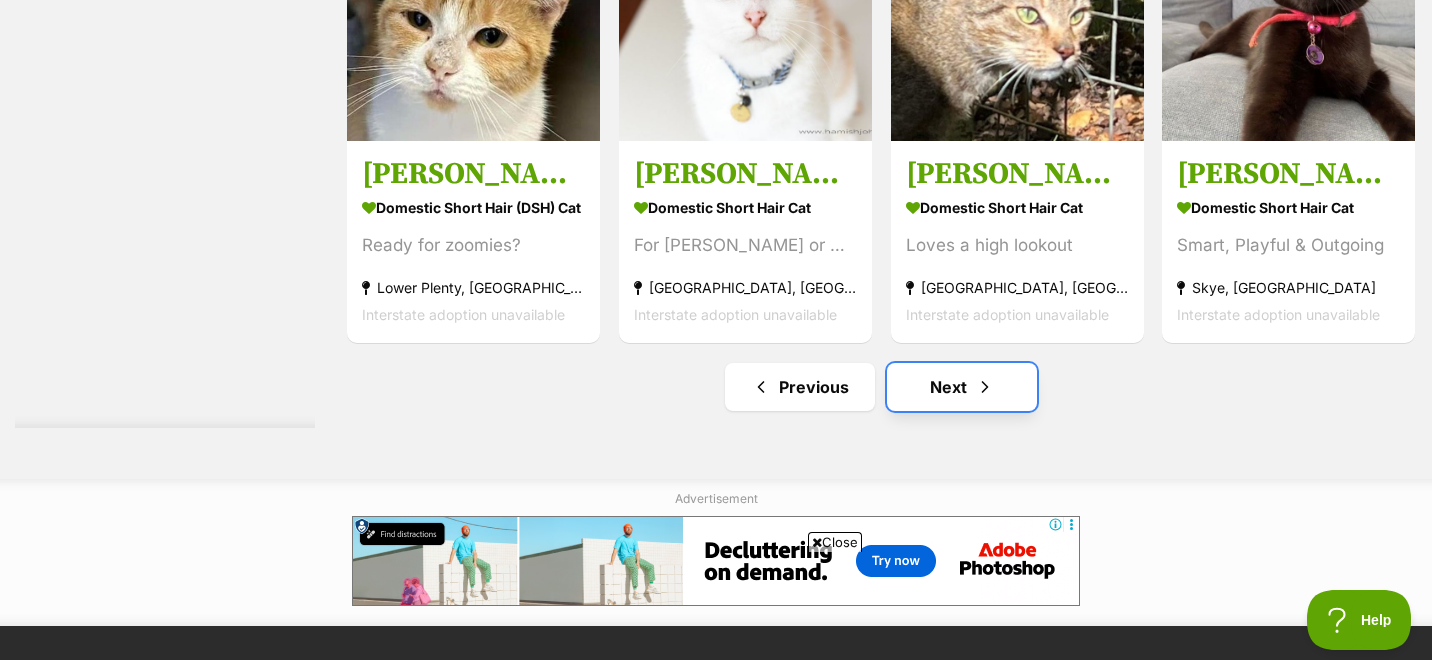 click on "Next" at bounding box center [962, 387] 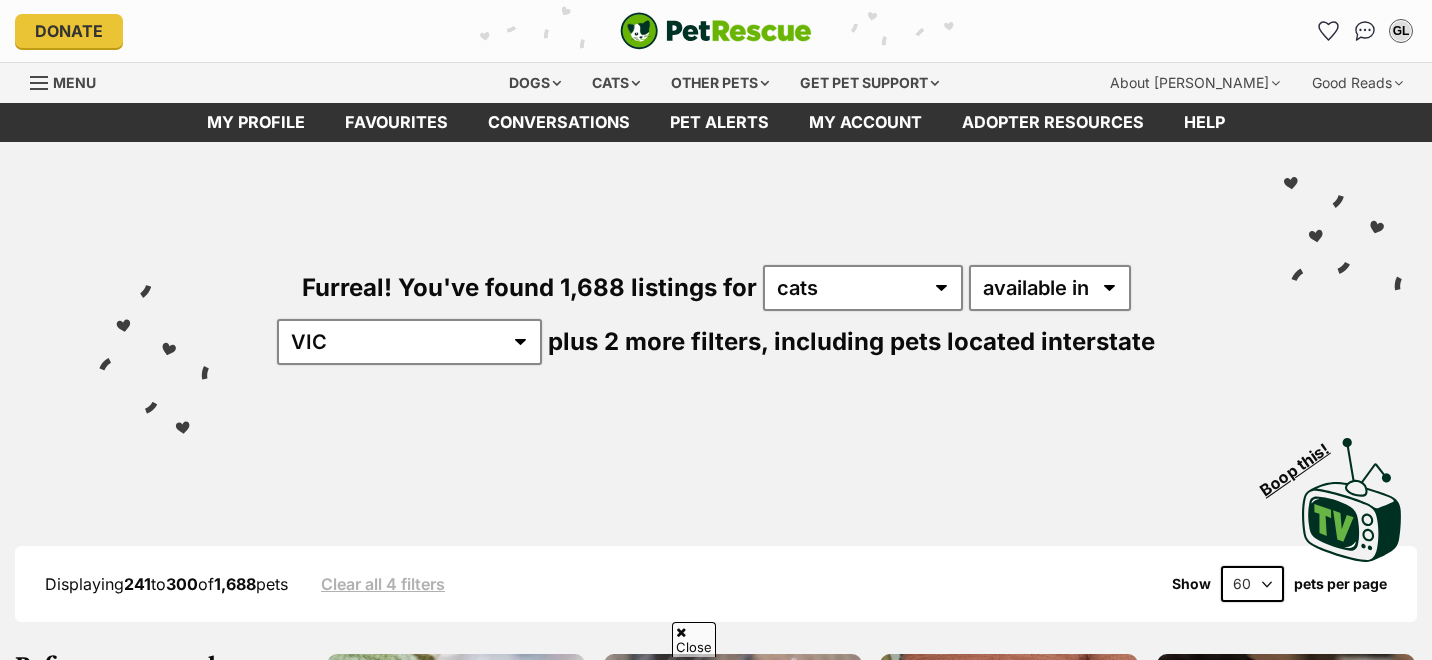 scroll, scrollTop: 320, scrollLeft: 0, axis: vertical 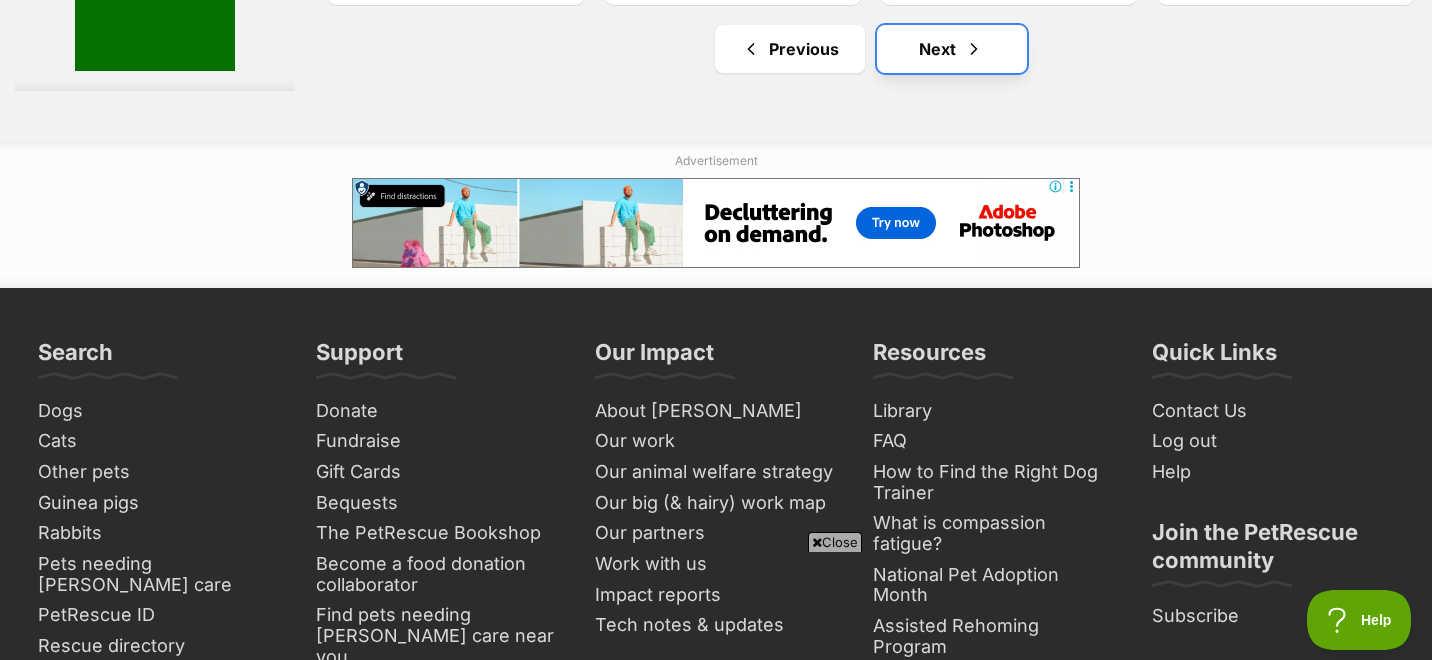 click on "Next" at bounding box center (952, 49) 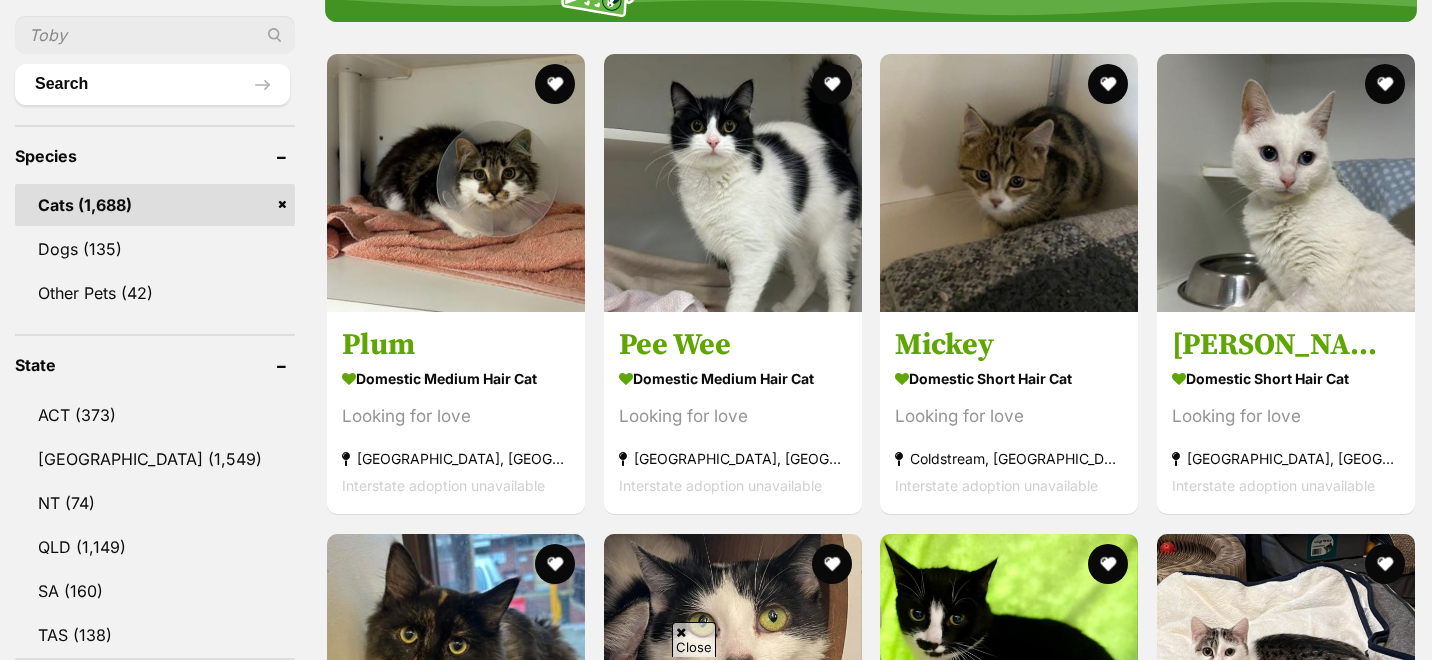 scroll, scrollTop: 0, scrollLeft: 0, axis: both 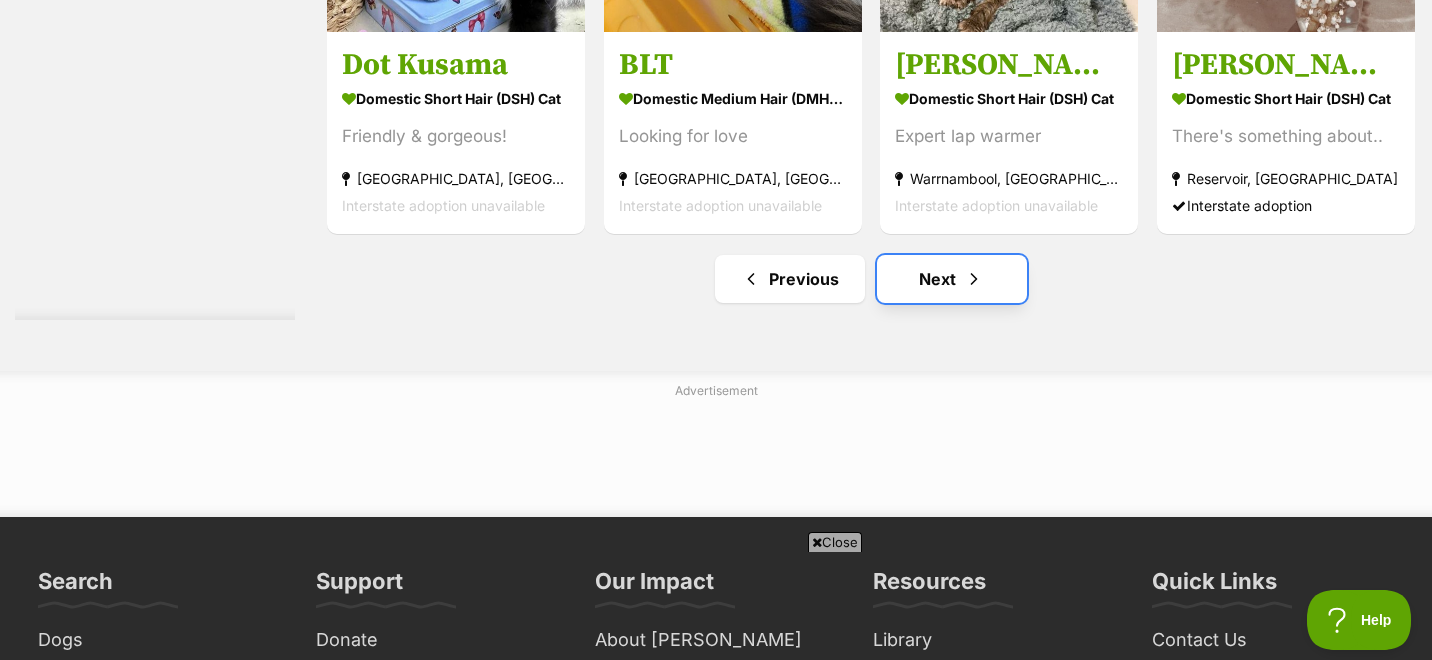 click on "Next" at bounding box center (952, 279) 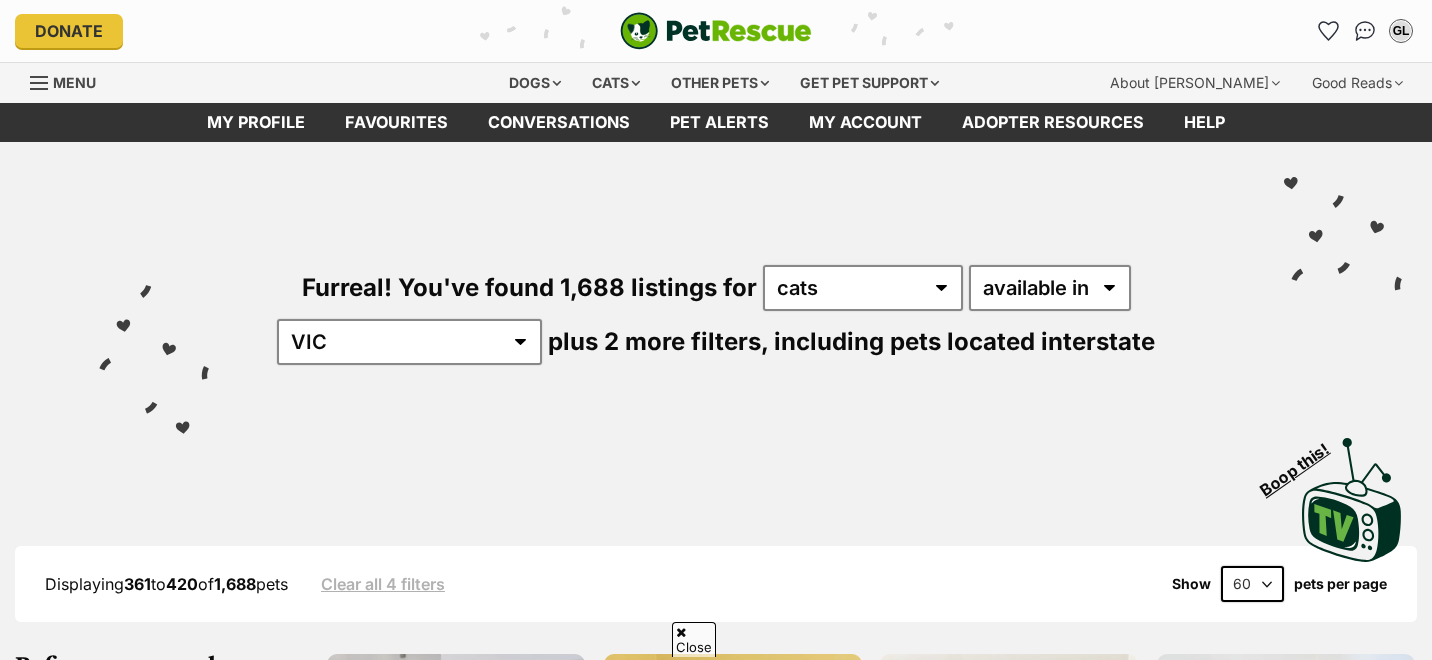 scroll, scrollTop: 342, scrollLeft: 0, axis: vertical 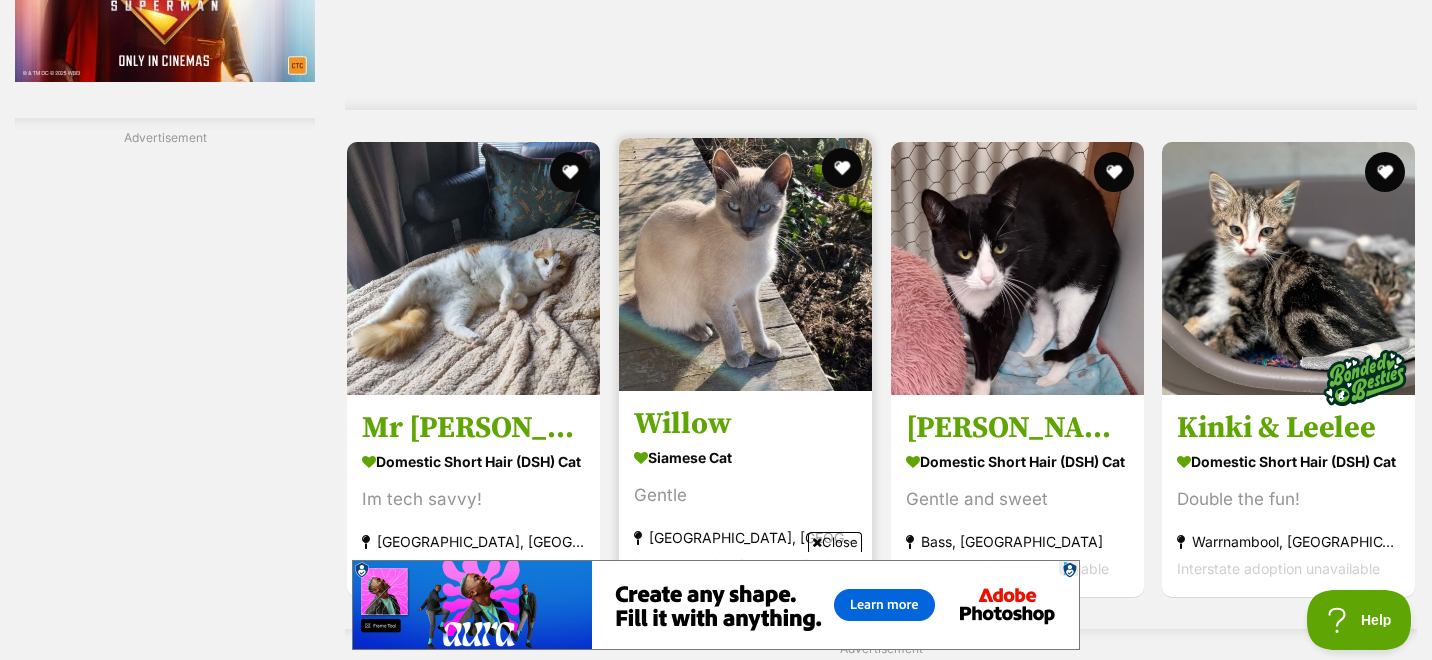 click at bounding box center [745, 264] 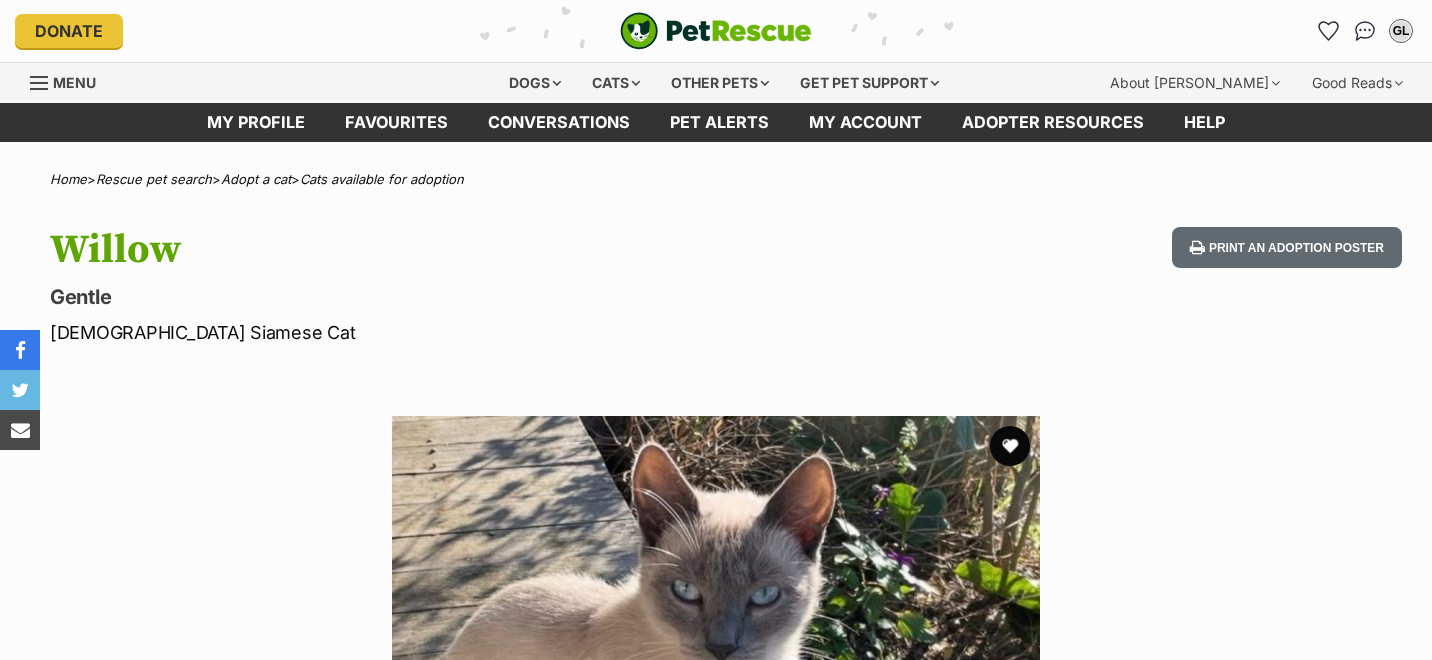 scroll, scrollTop: 0, scrollLeft: 0, axis: both 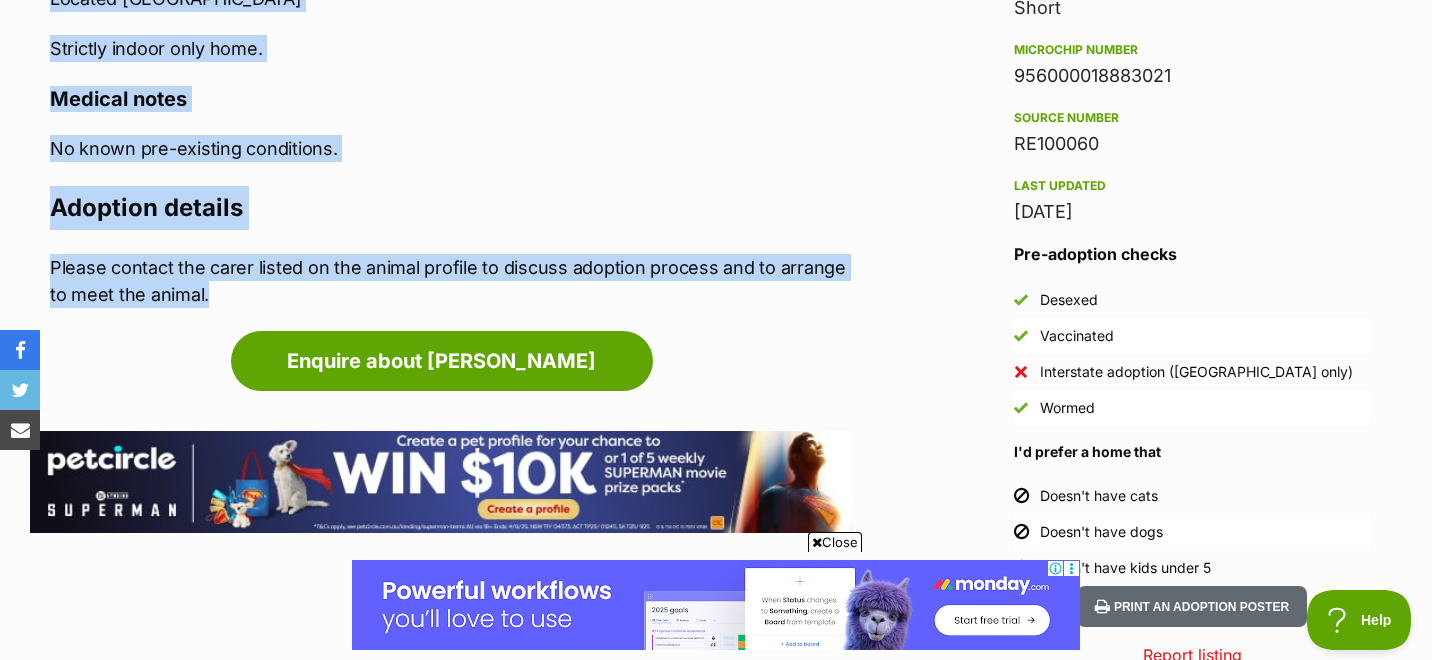 drag, startPoint x: 54, startPoint y: 261, endPoint x: 669, endPoint y: 298, distance: 616.112 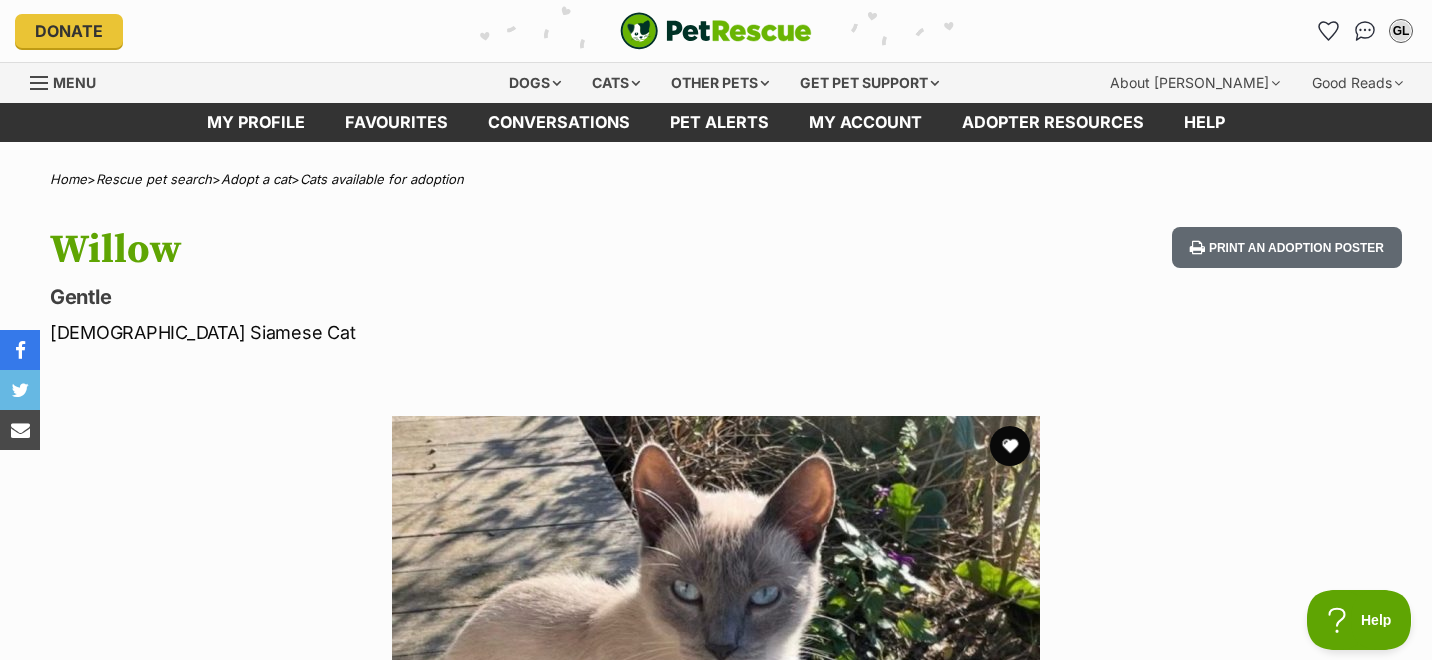 scroll, scrollTop: 0, scrollLeft: 0, axis: both 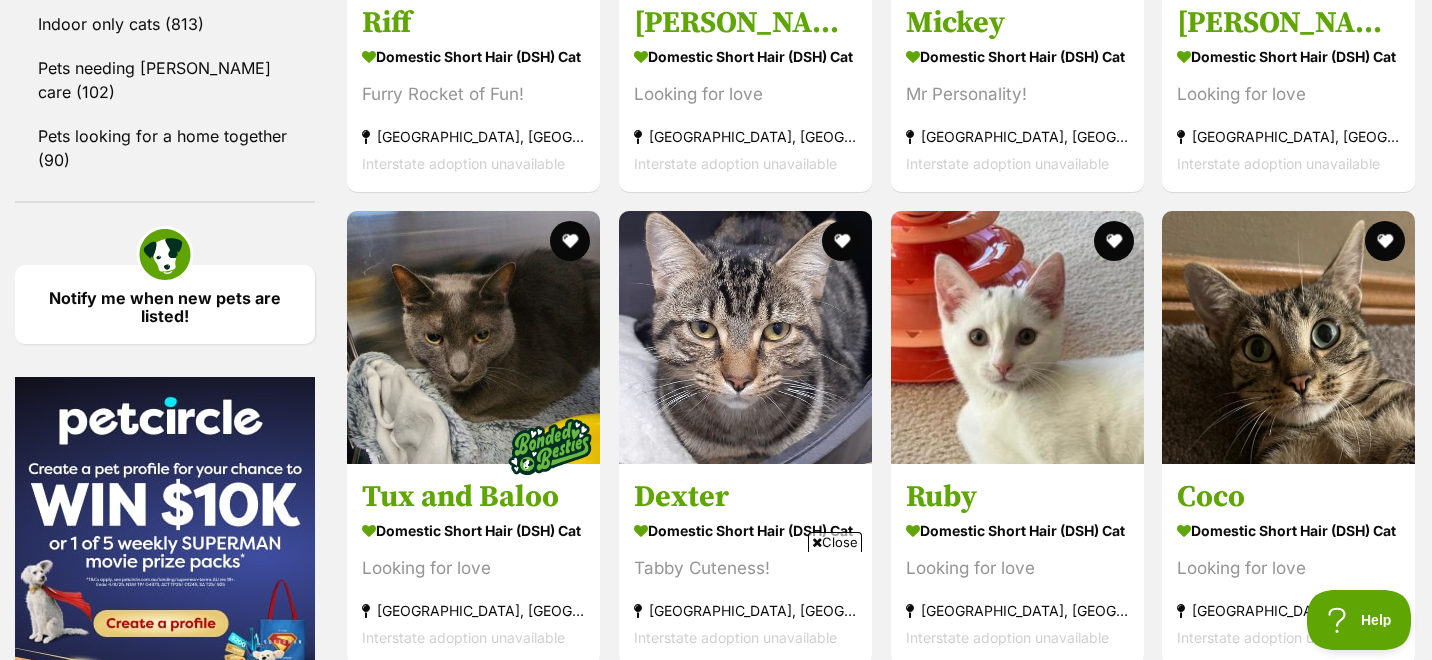 click at bounding box center [842, 1063] 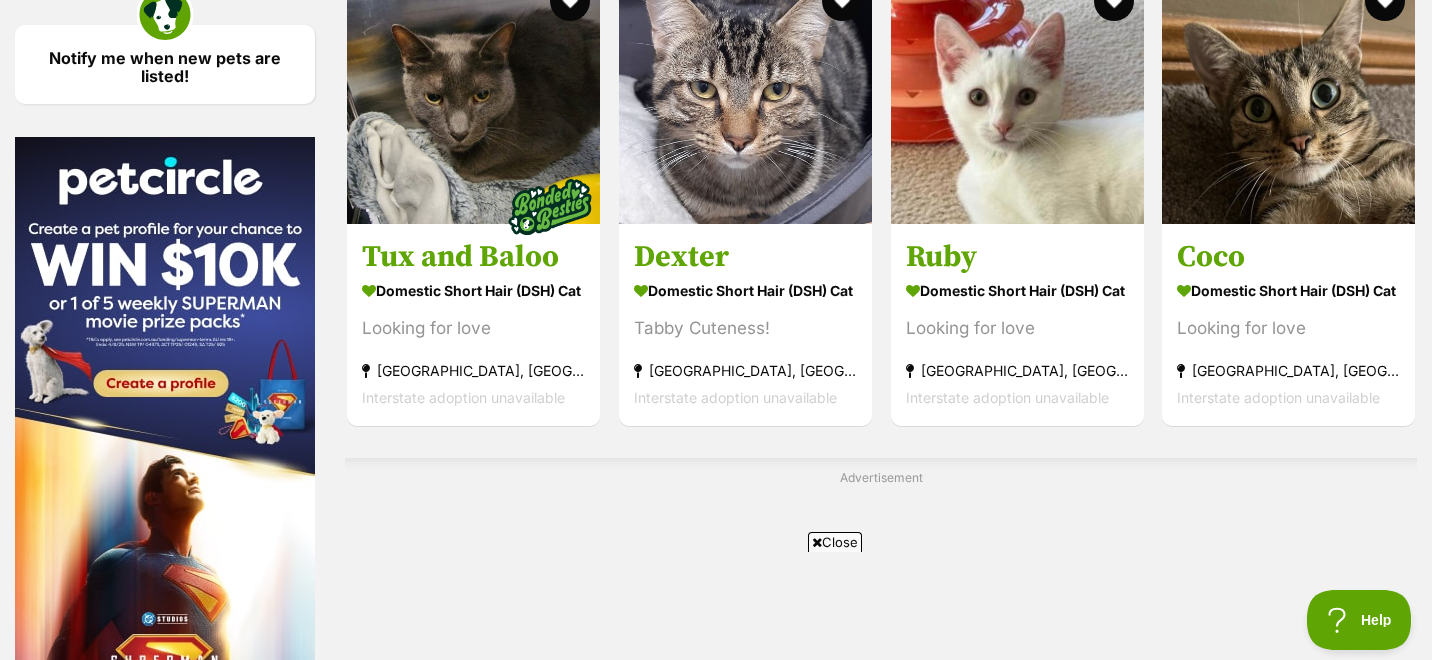 scroll, scrollTop: 2980, scrollLeft: 0, axis: vertical 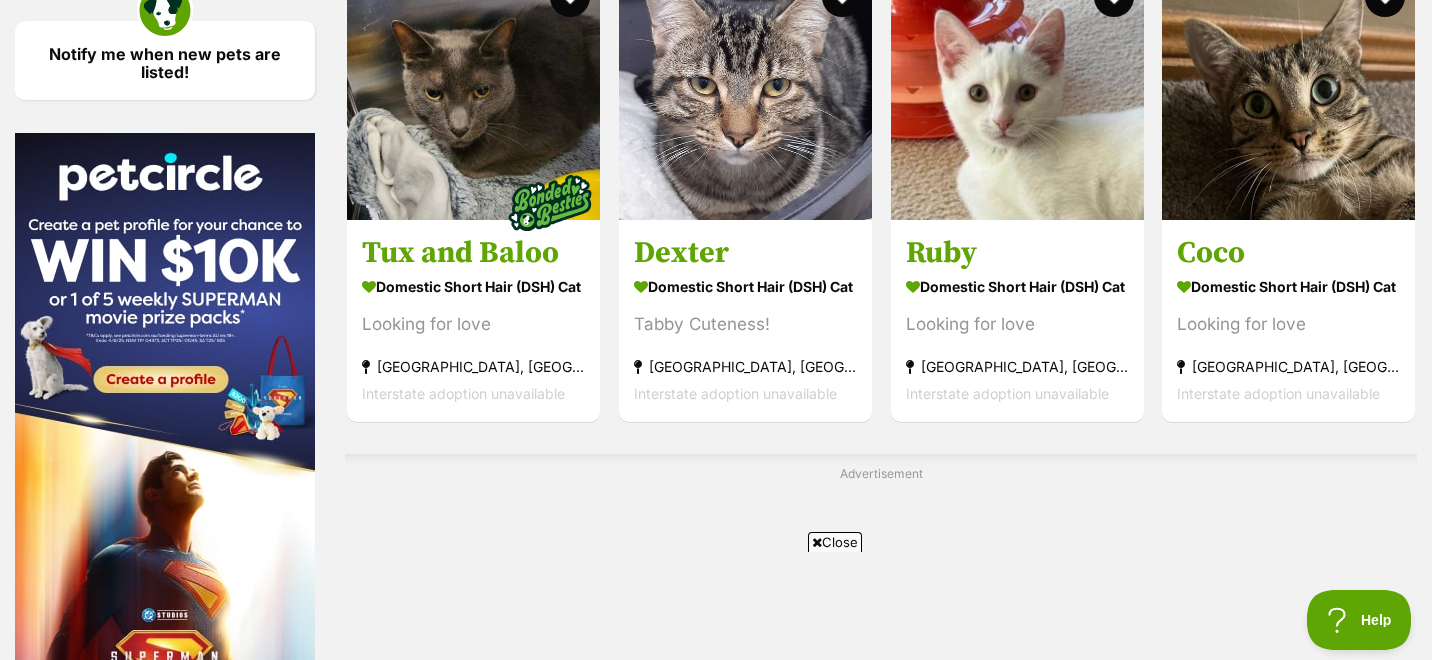 click on "Siamese Cat" at bounding box center (745, 1108) 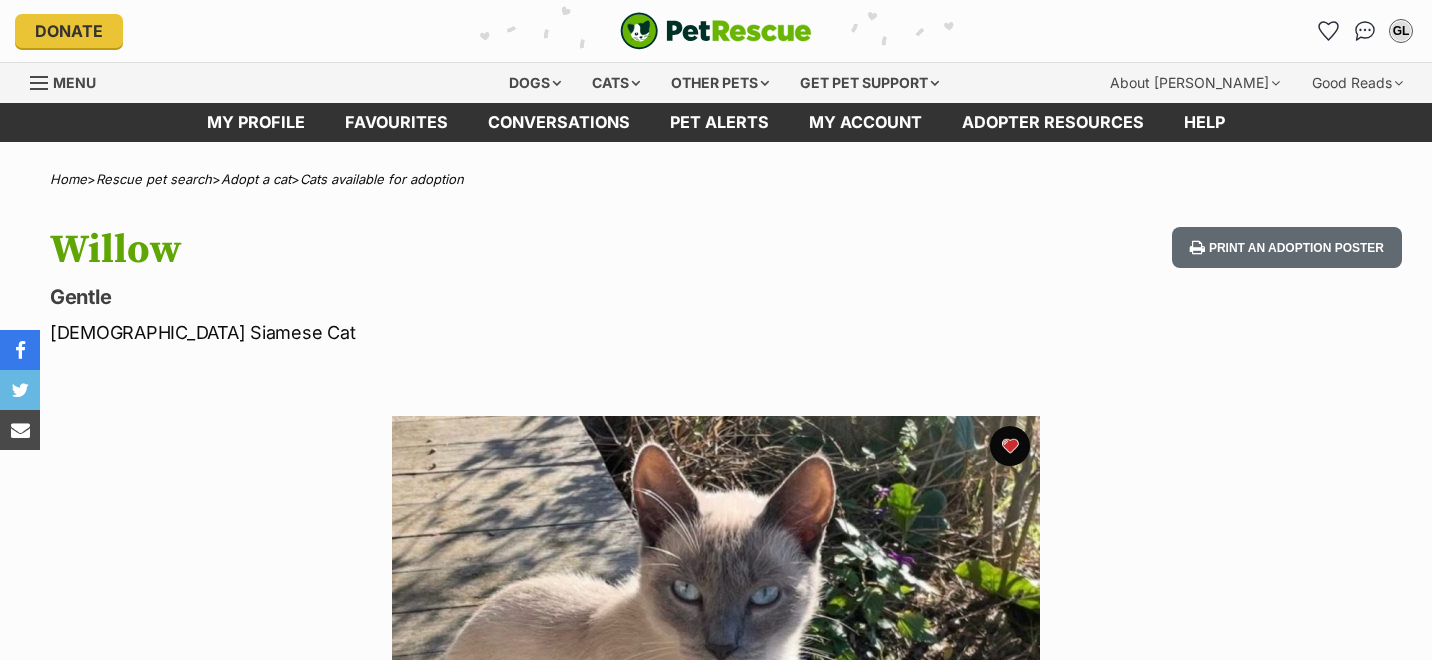 scroll, scrollTop: 0, scrollLeft: 0, axis: both 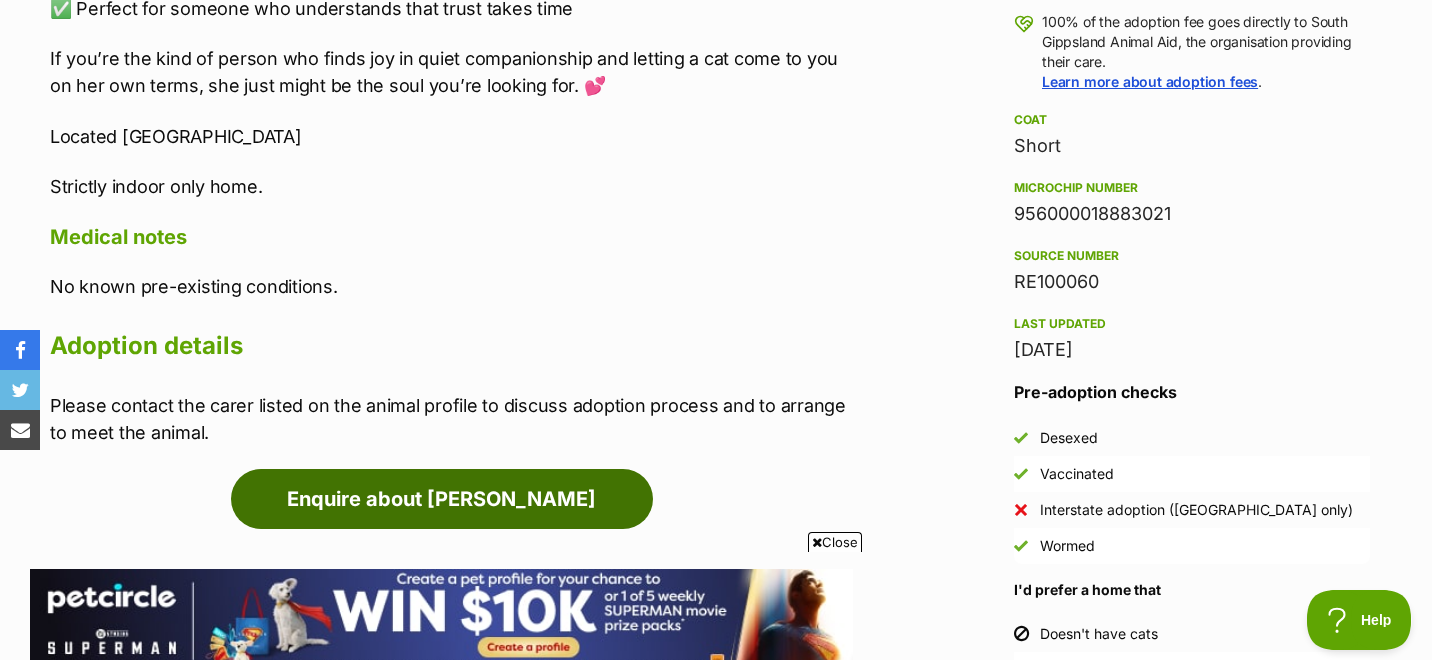 click on "Enquire about Willow" at bounding box center (442, 499) 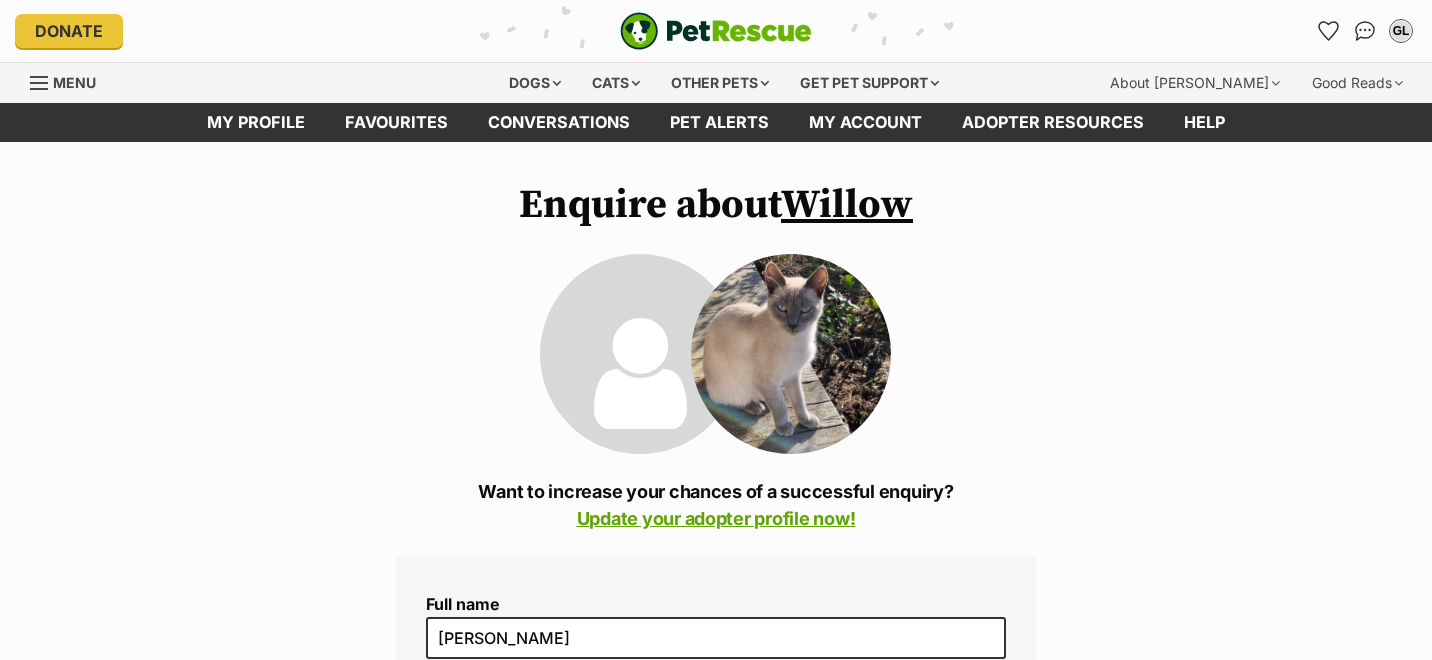 scroll, scrollTop: 0, scrollLeft: 0, axis: both 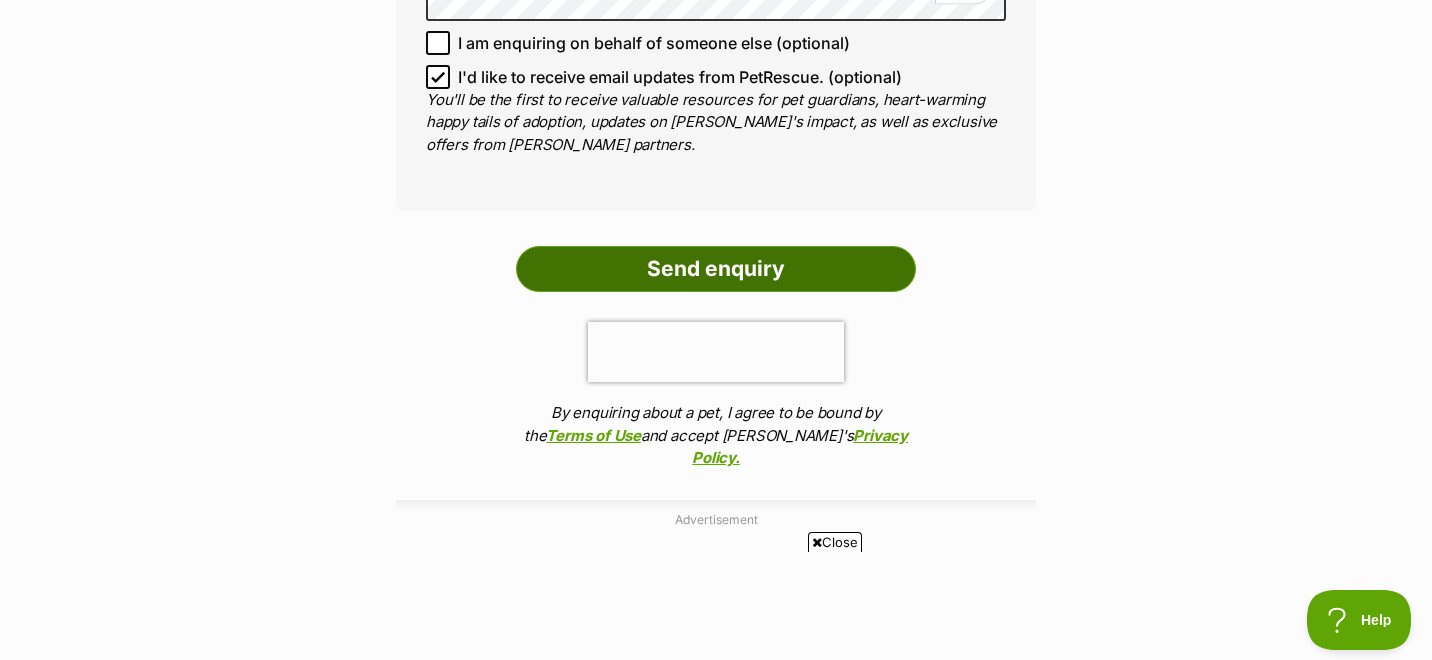 click on "Send enquiry" at bounding box center (716, 269) 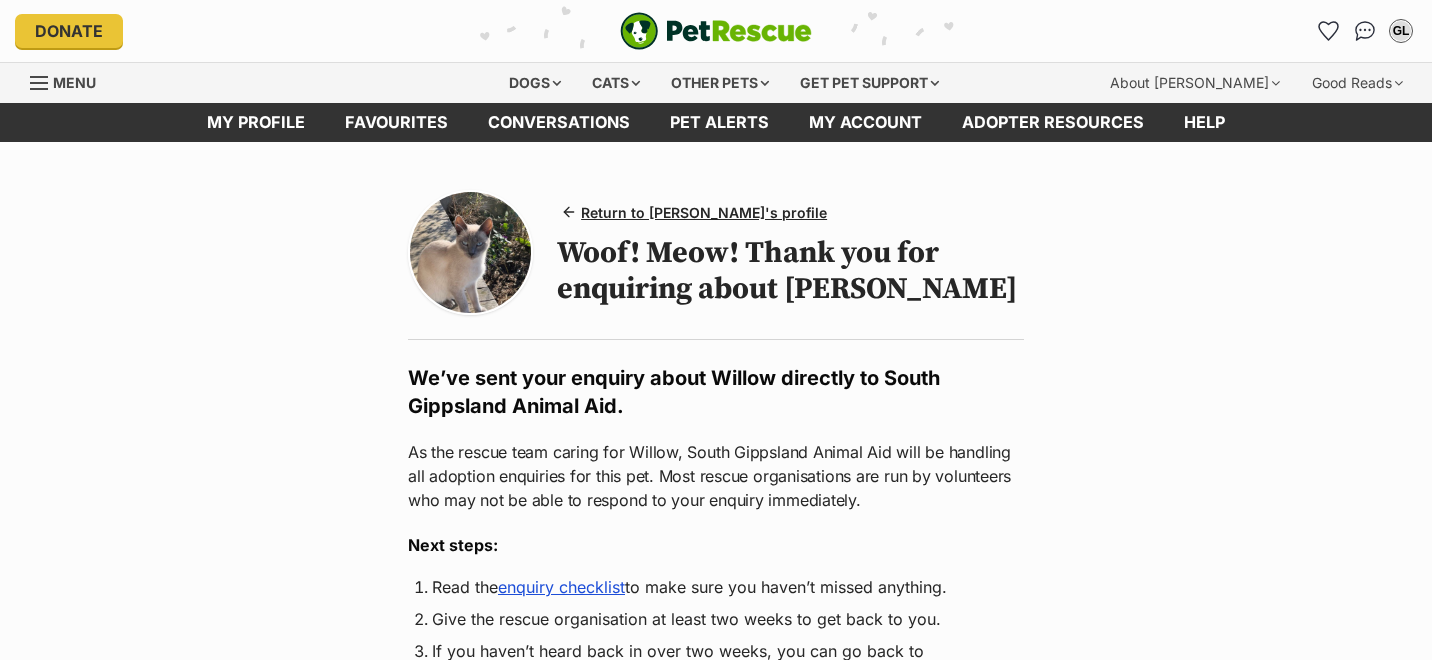 scroll, scrollTop: 0, scrollLeft: 0, axis: both 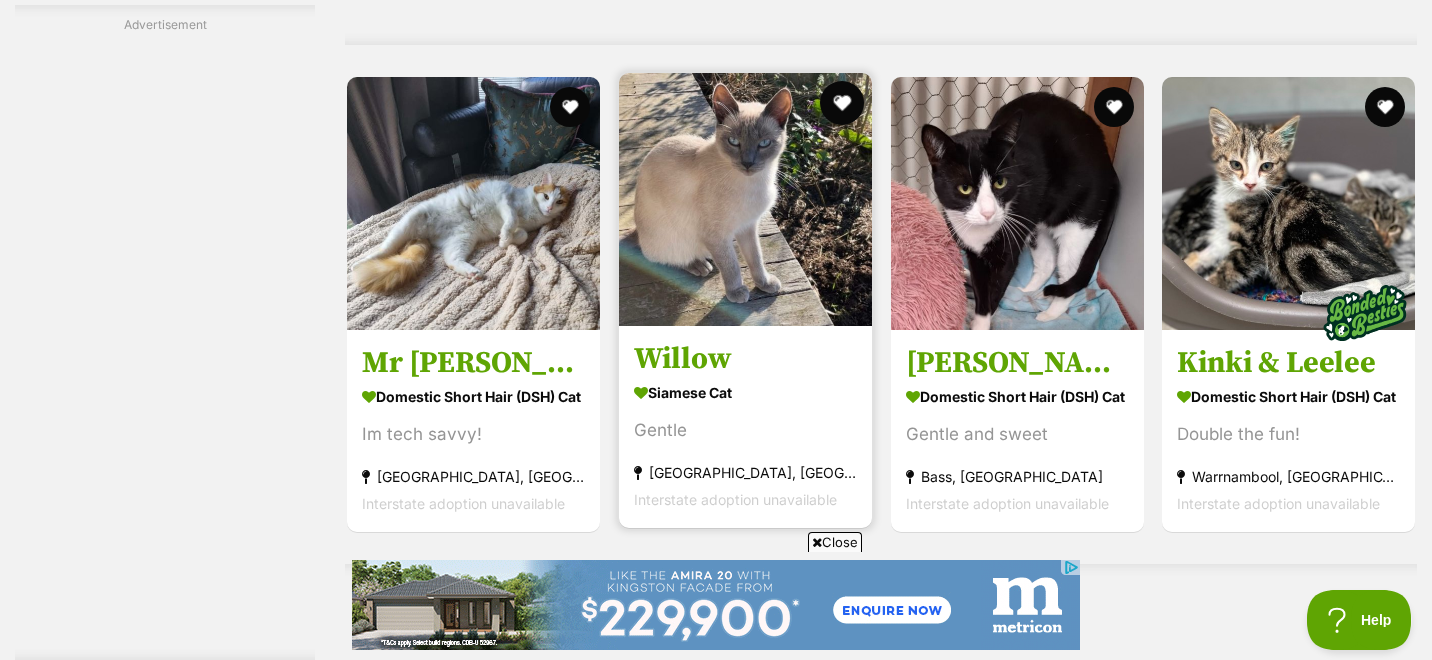 click at bounding box center [842, 103] 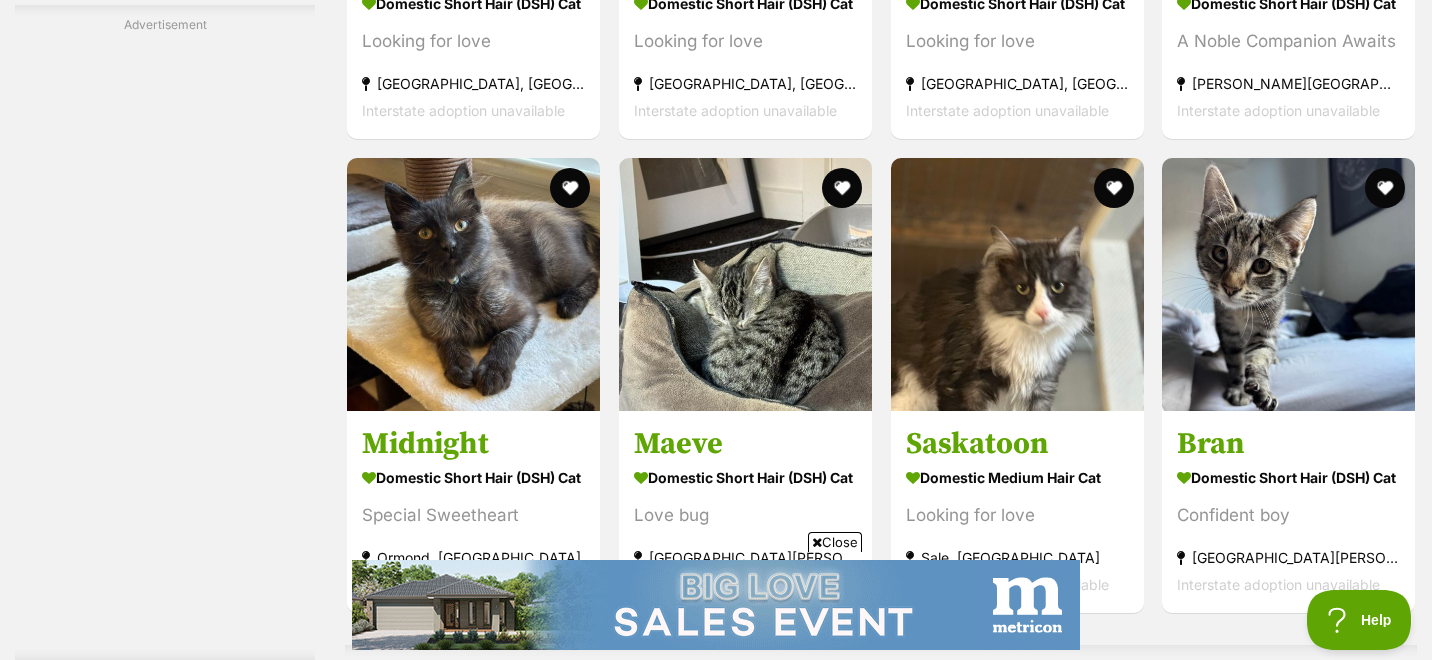scroll, scrollTop: 9013, scrollLeft: 0, axis: vertical 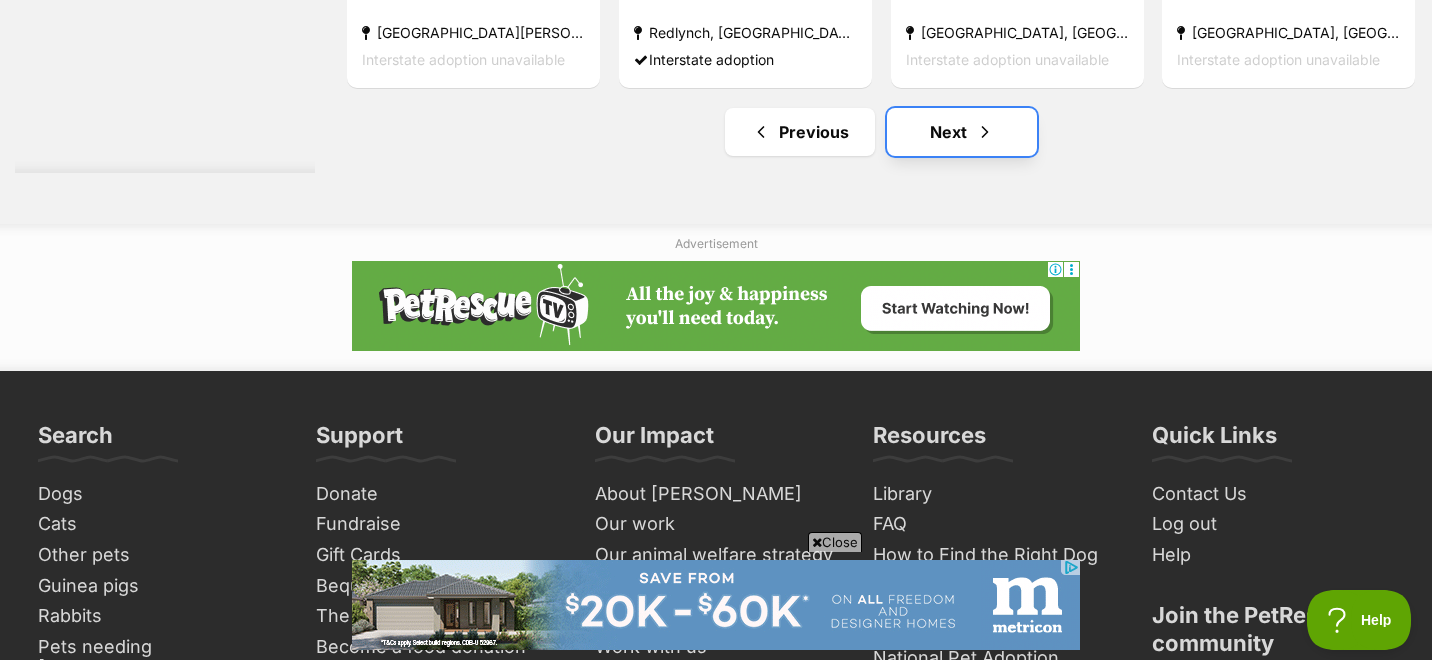 click on "Next" at bounding box center (962, 132) 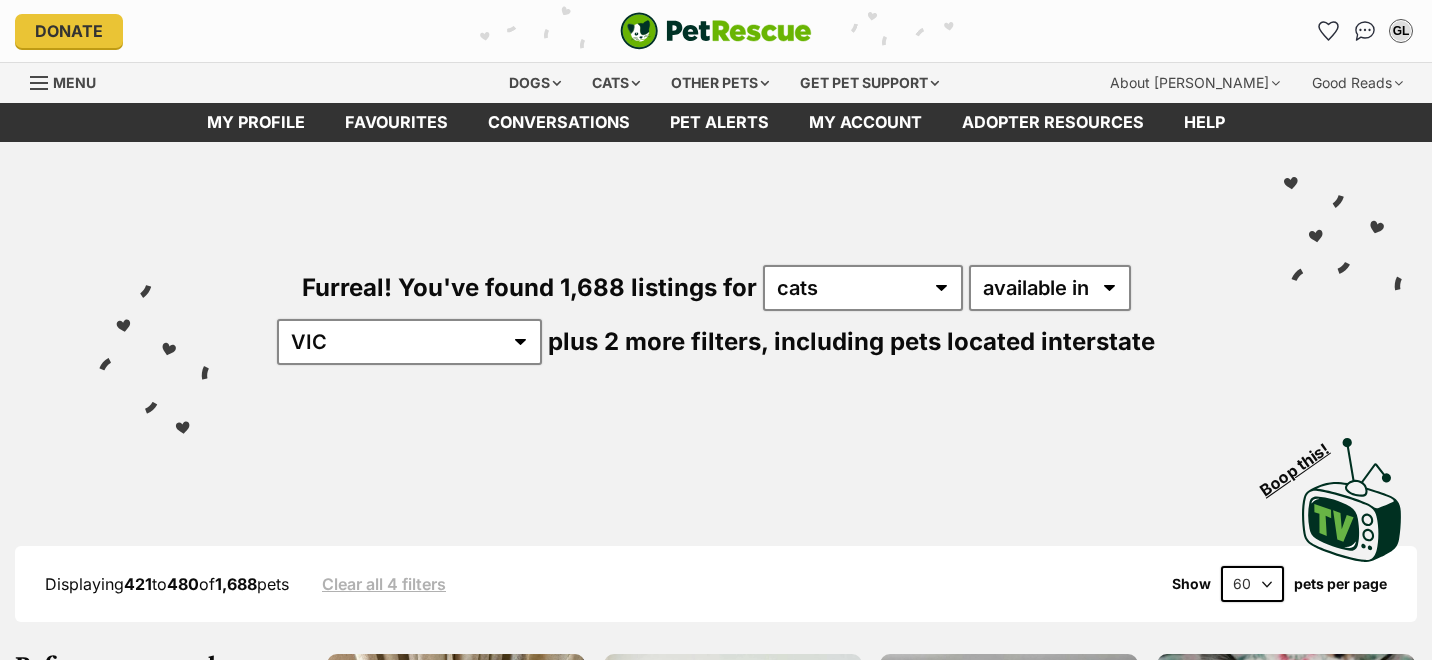 scroll, scrollTop: 0, scrollLeft: 0, axis: both 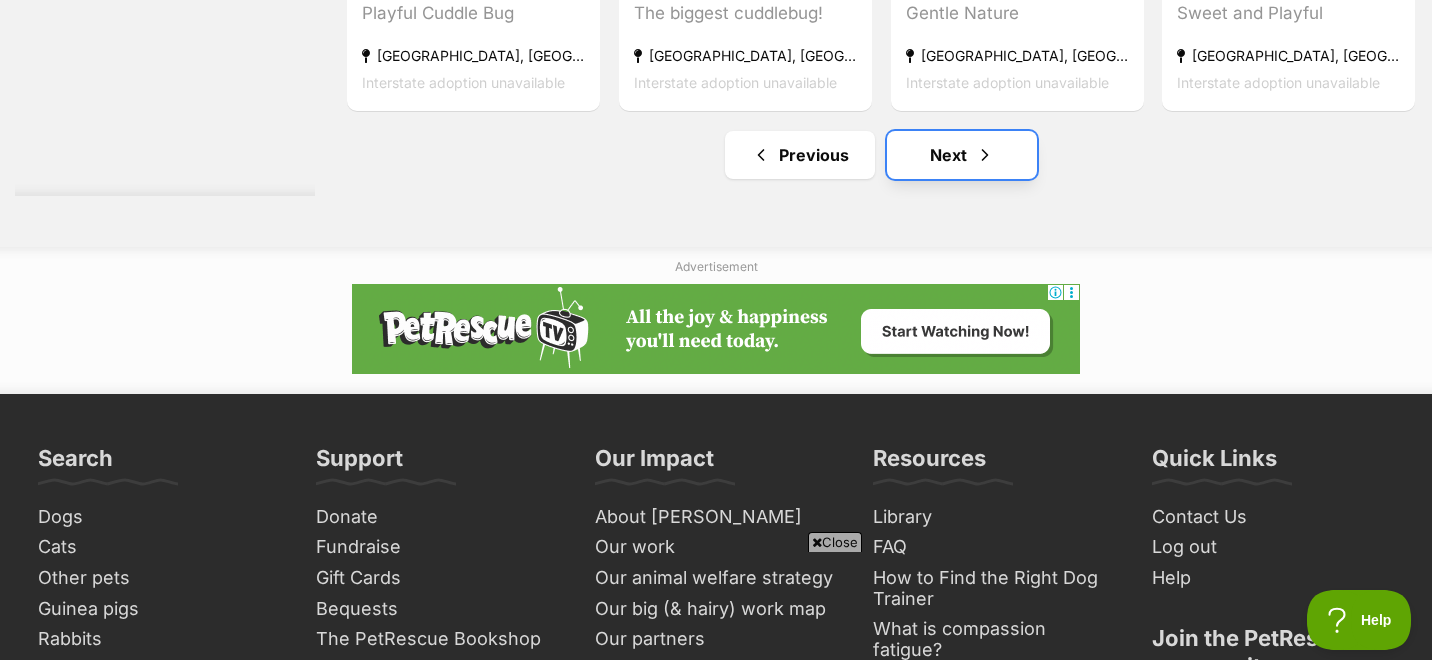 click on "Next" at bounding box center [962, 155] 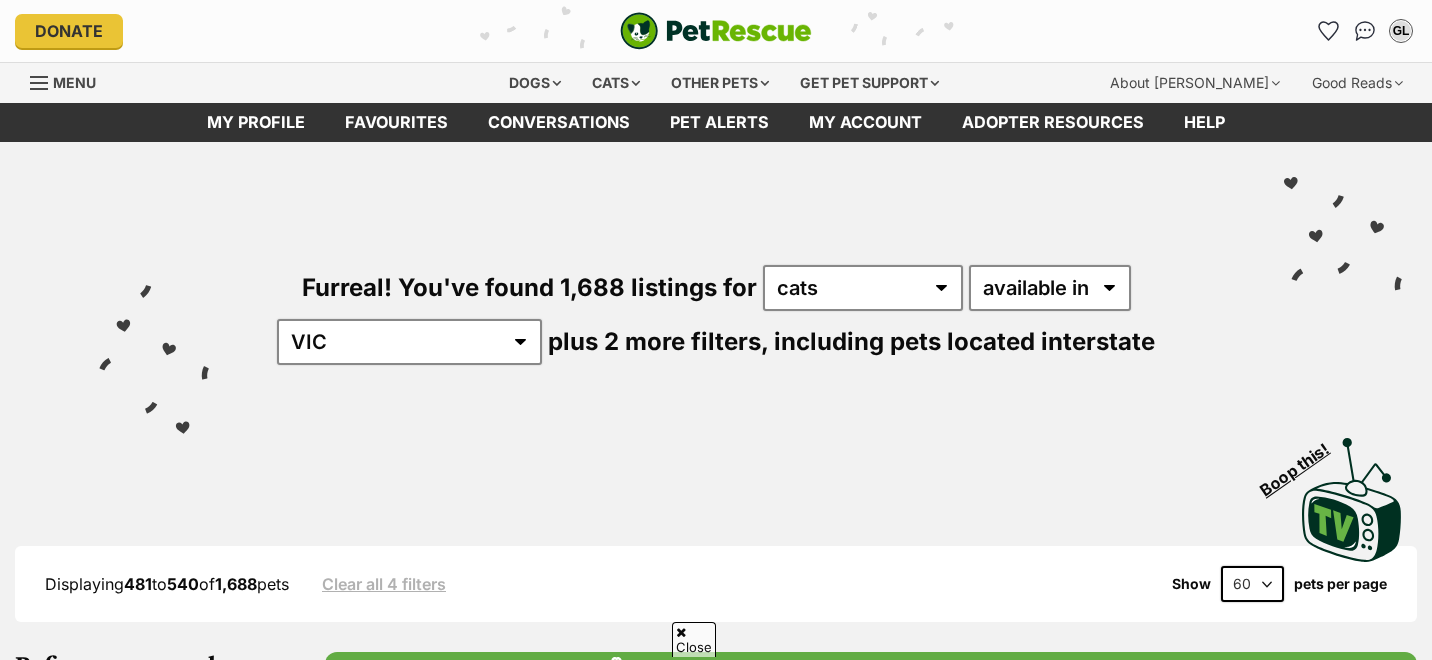 scroll, scrollTop: 388, scrollLeft: 0, axis: vertical 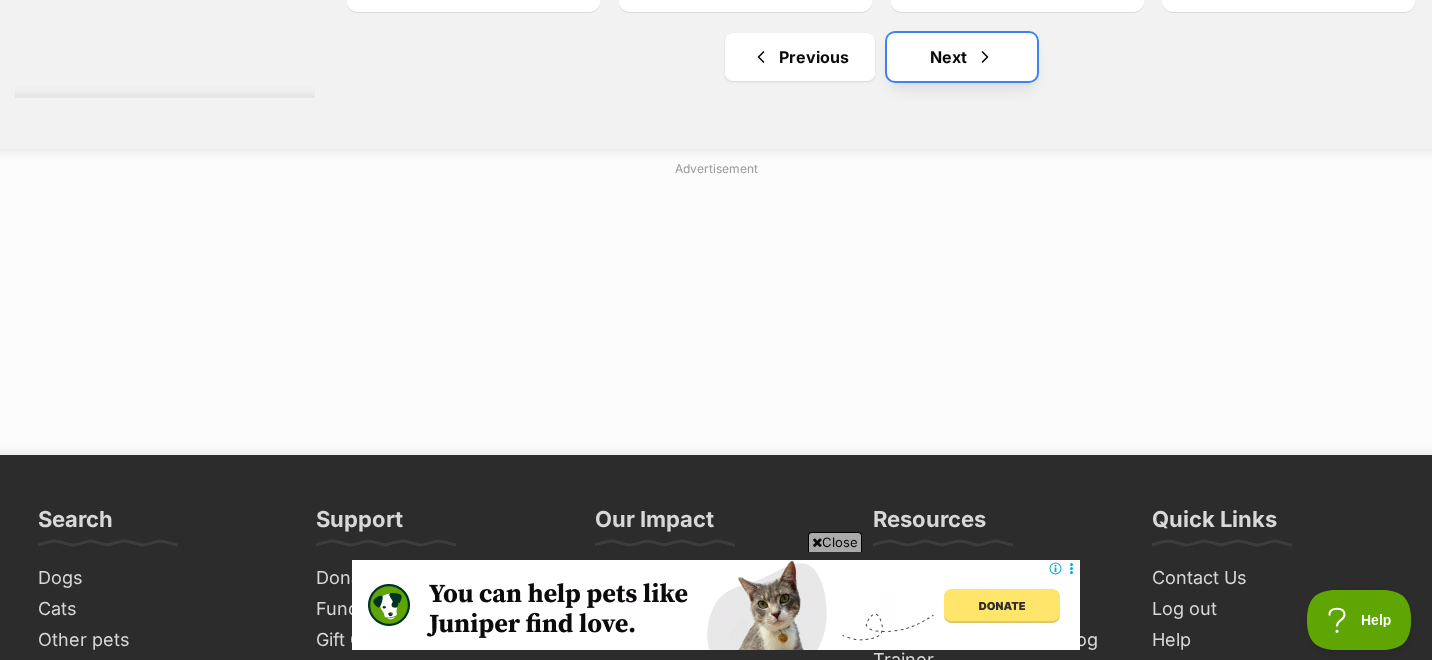 click on "Next" at bounding box center (962, 57) 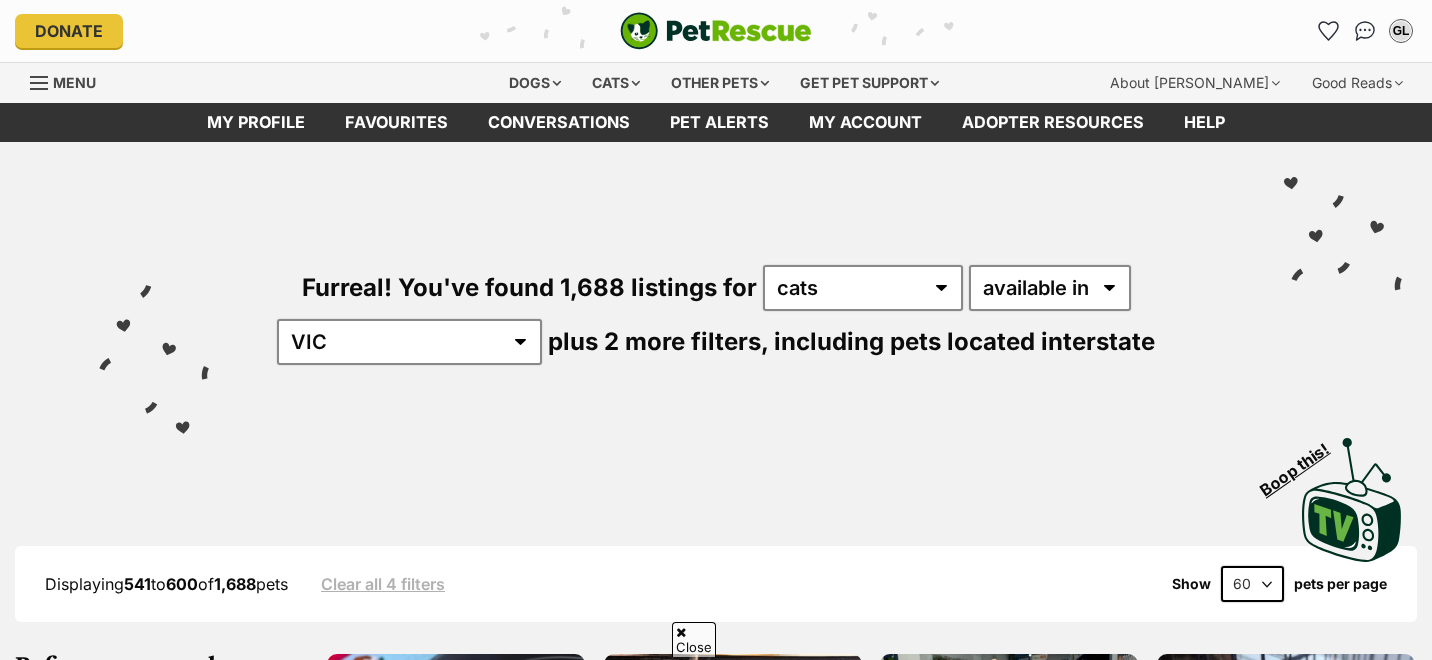 scroll, scrollTop: 381, scrollLeft: 0, axis: vertical 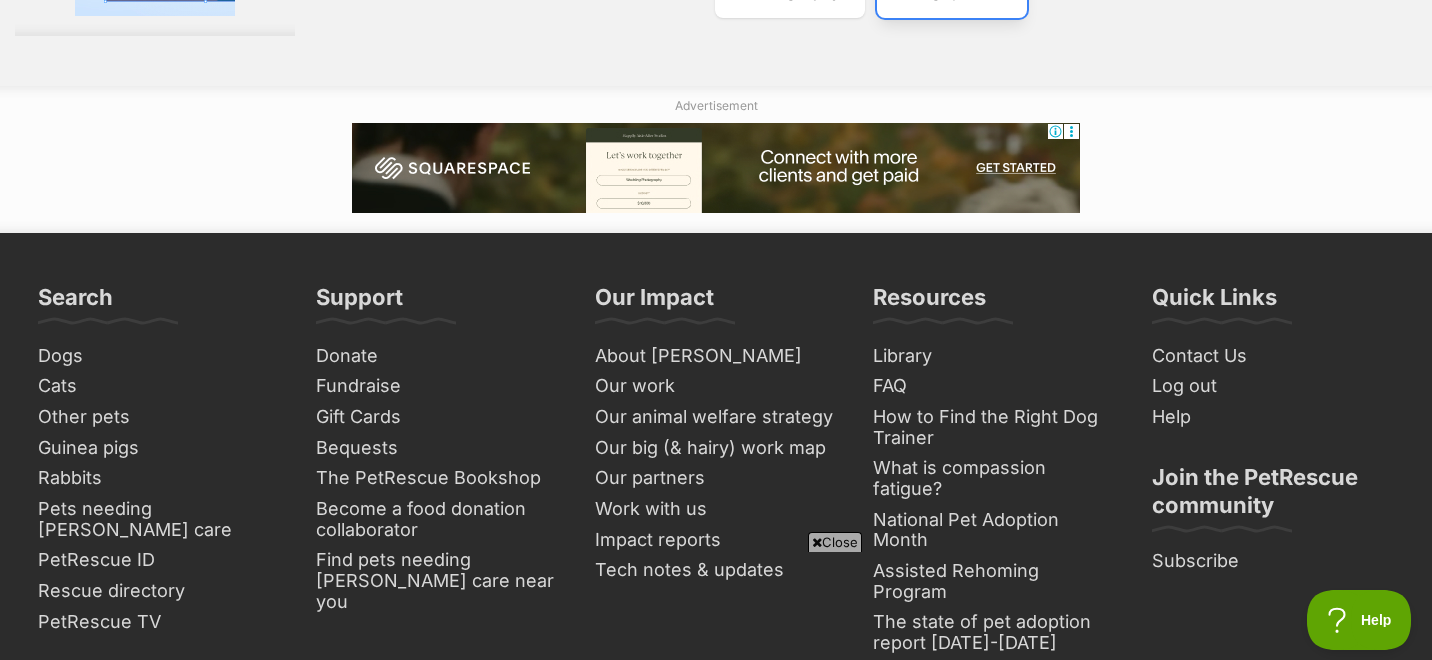 click on "Next" at bounding box center (952, -6) 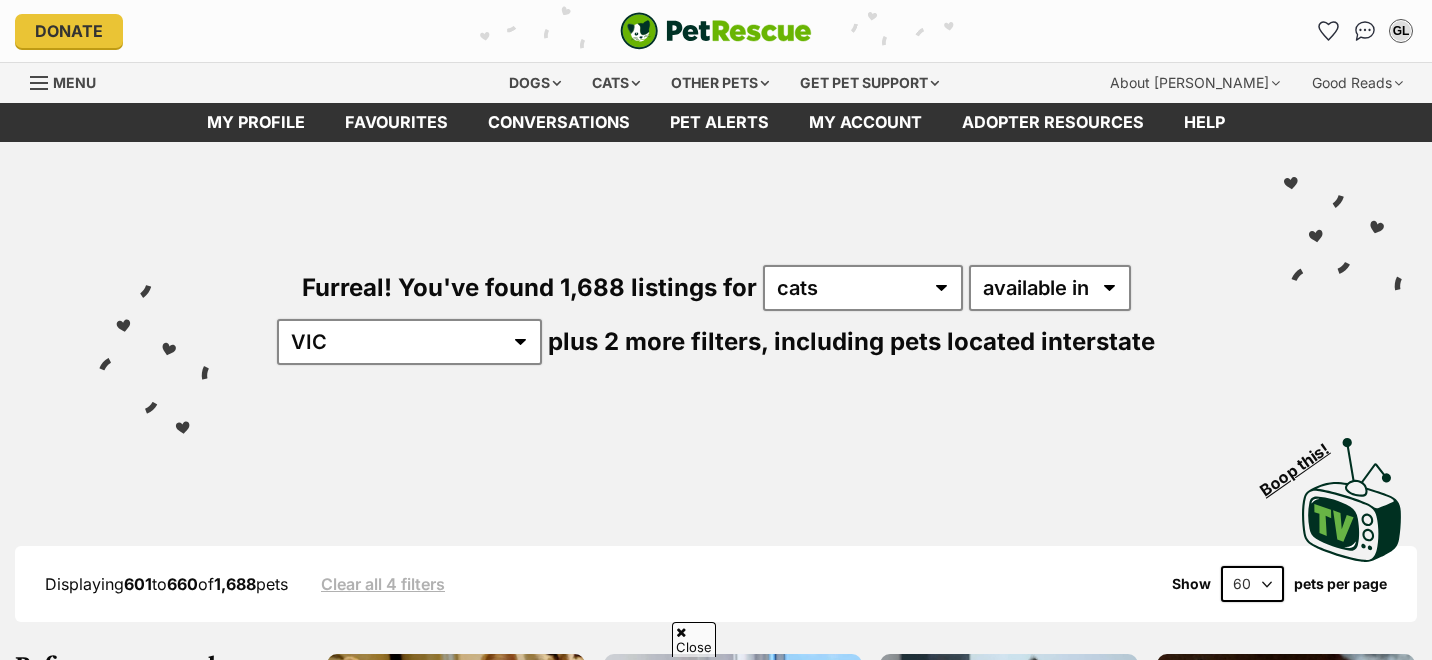 scroll, scrollTop: 497, scrollLeft: 0, axis: vertical 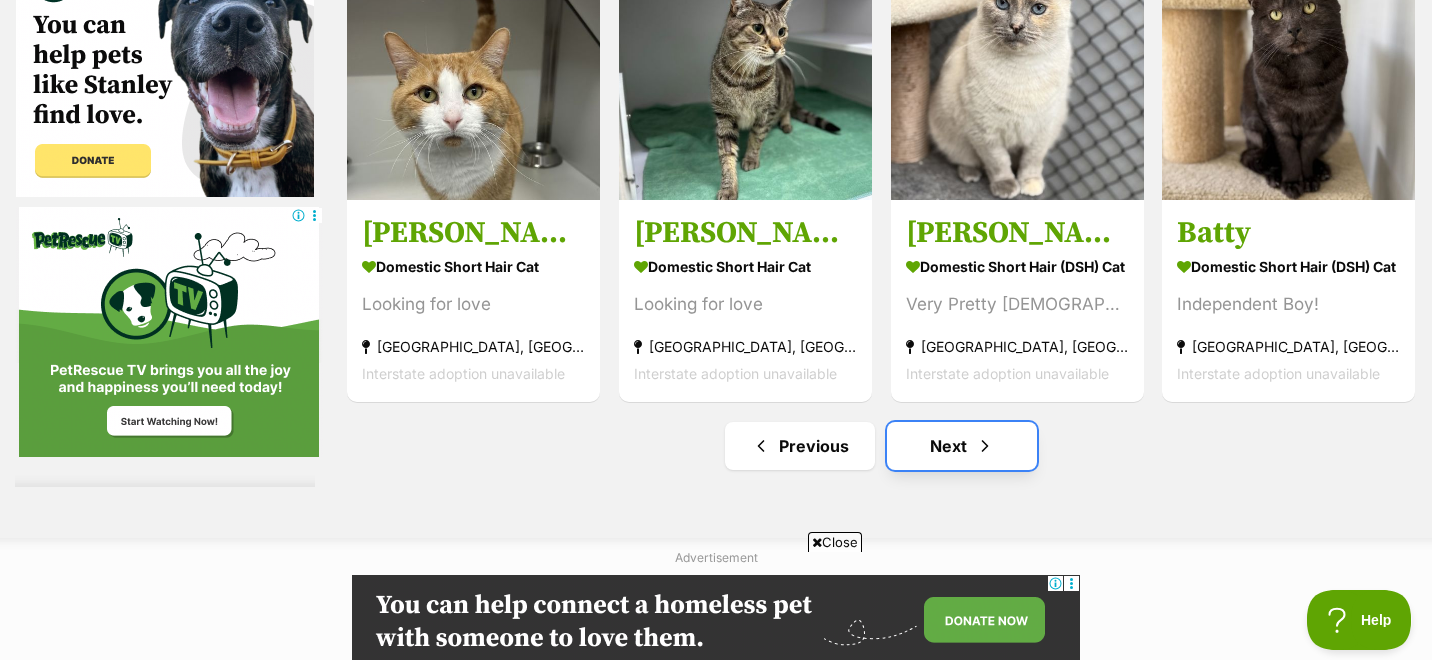 click on "Next" at bounding box center (962, 446) 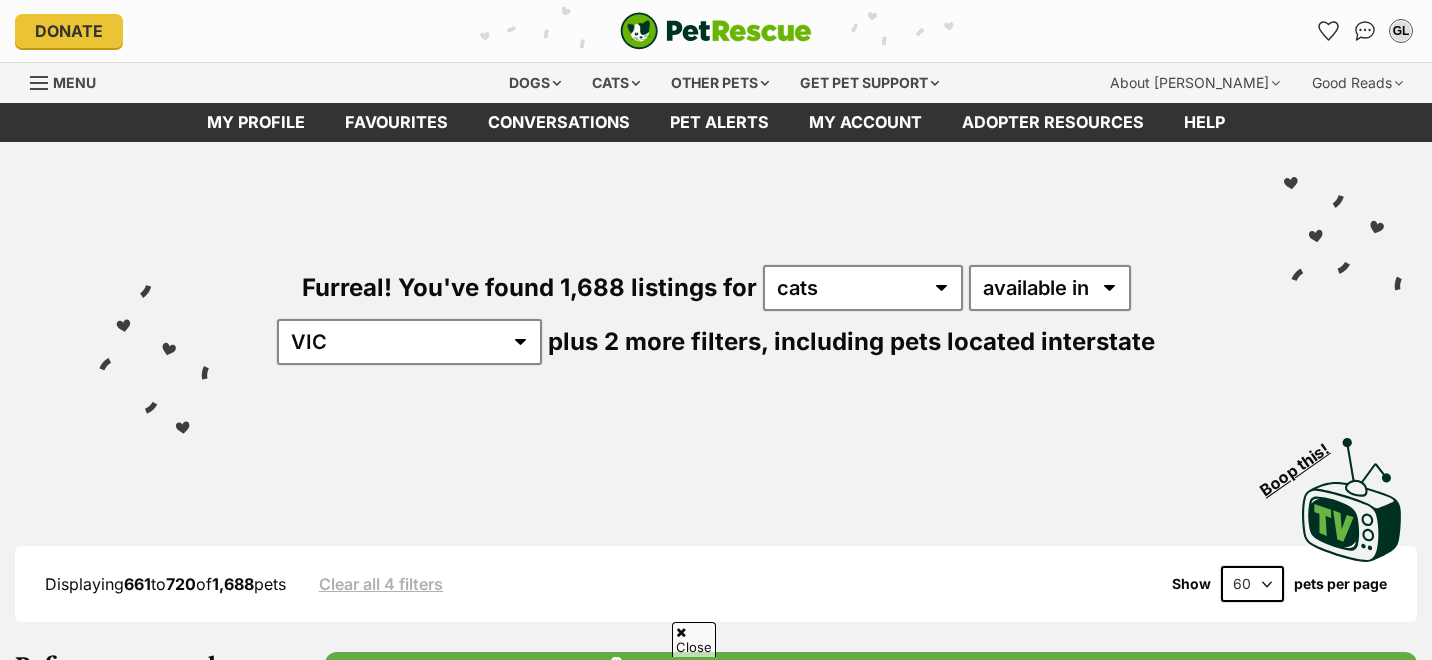 scroll, scrollTop: 459, scrollLeft: 0, axis: vertical 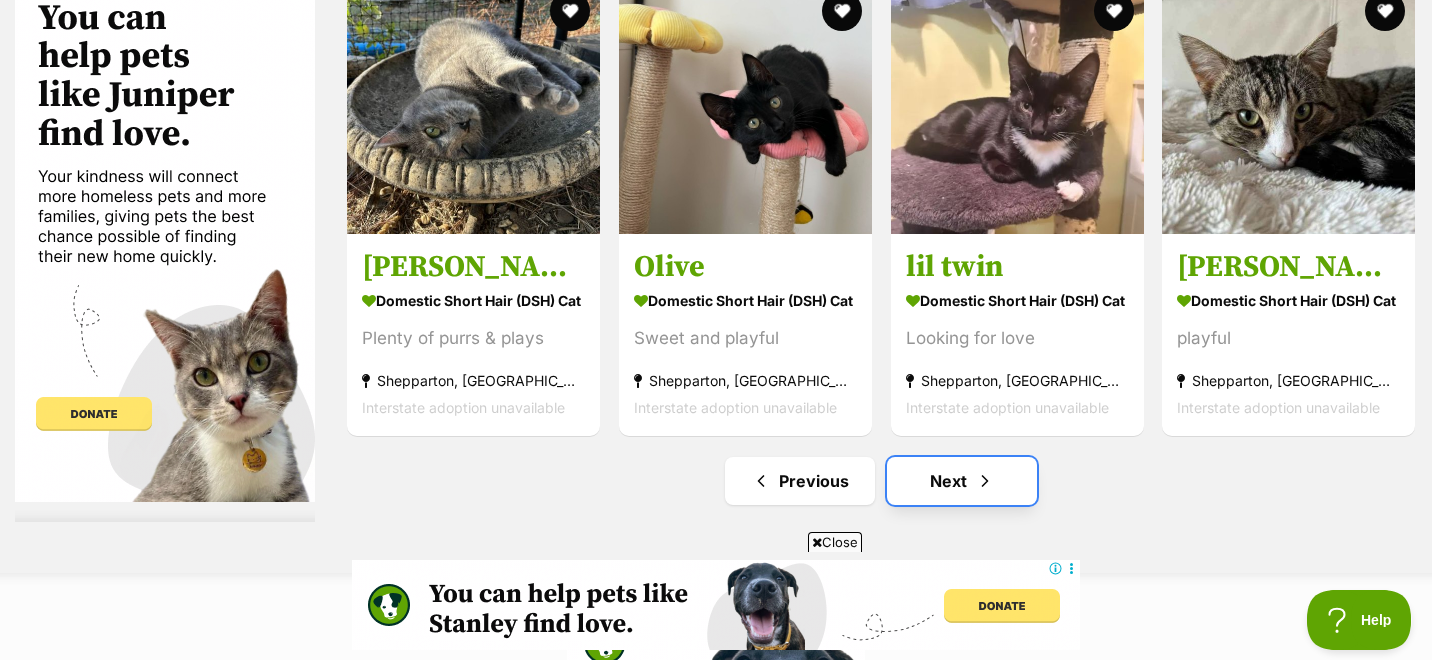 click on "Next" at bounding box center [962, 481] 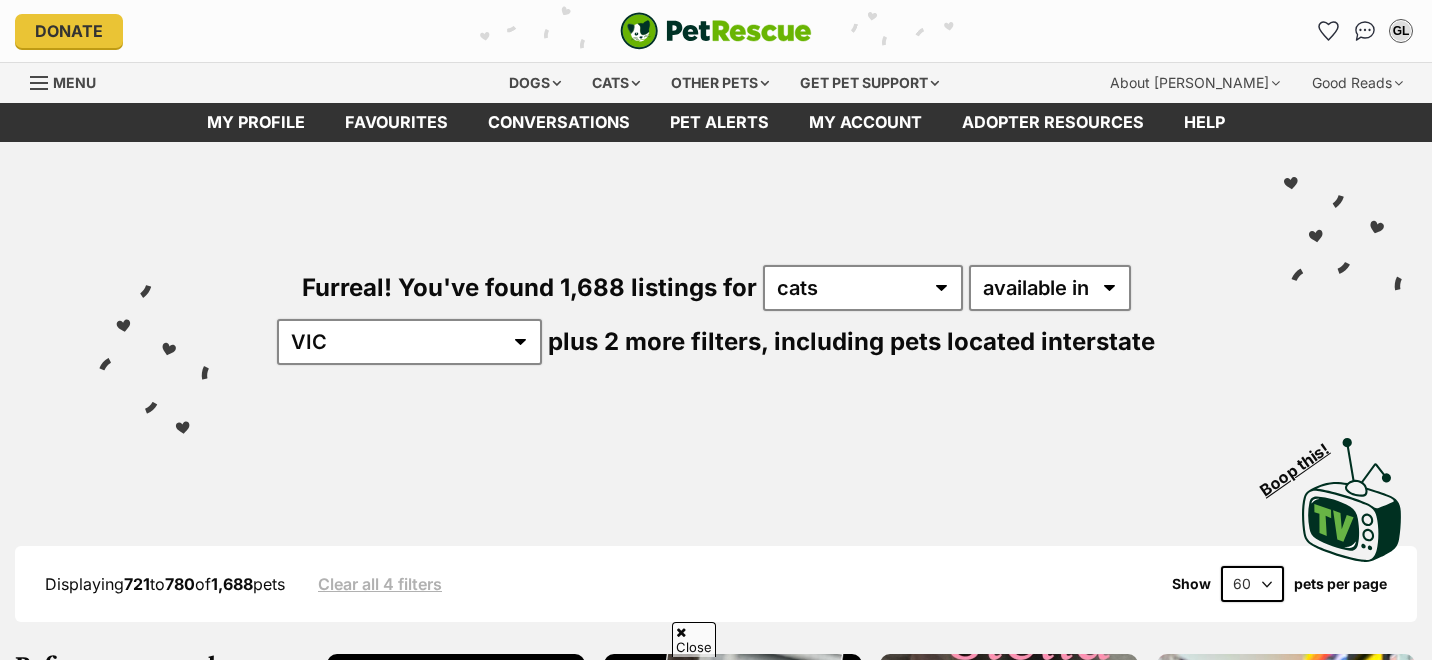 scroll, scrollTop: 383, scrollLeft: 0, axis: vertical 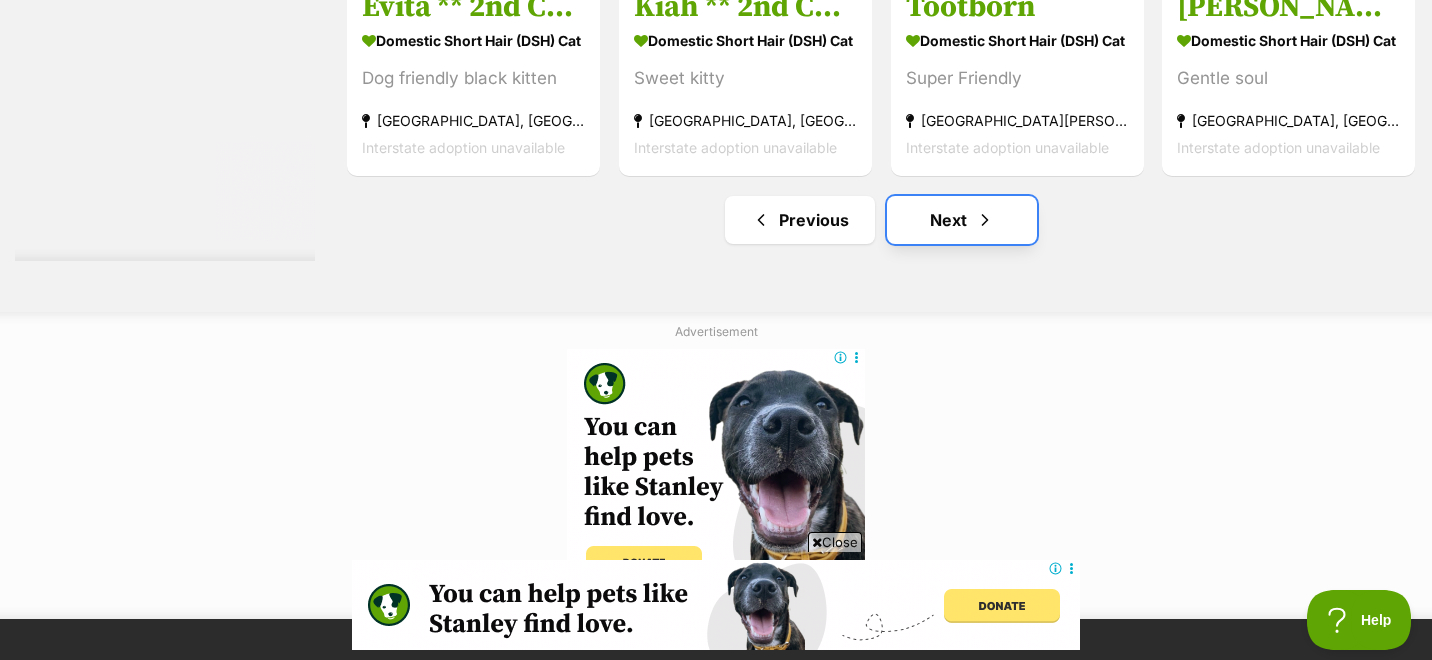 click on "Next" at bounding box center [962, 220] 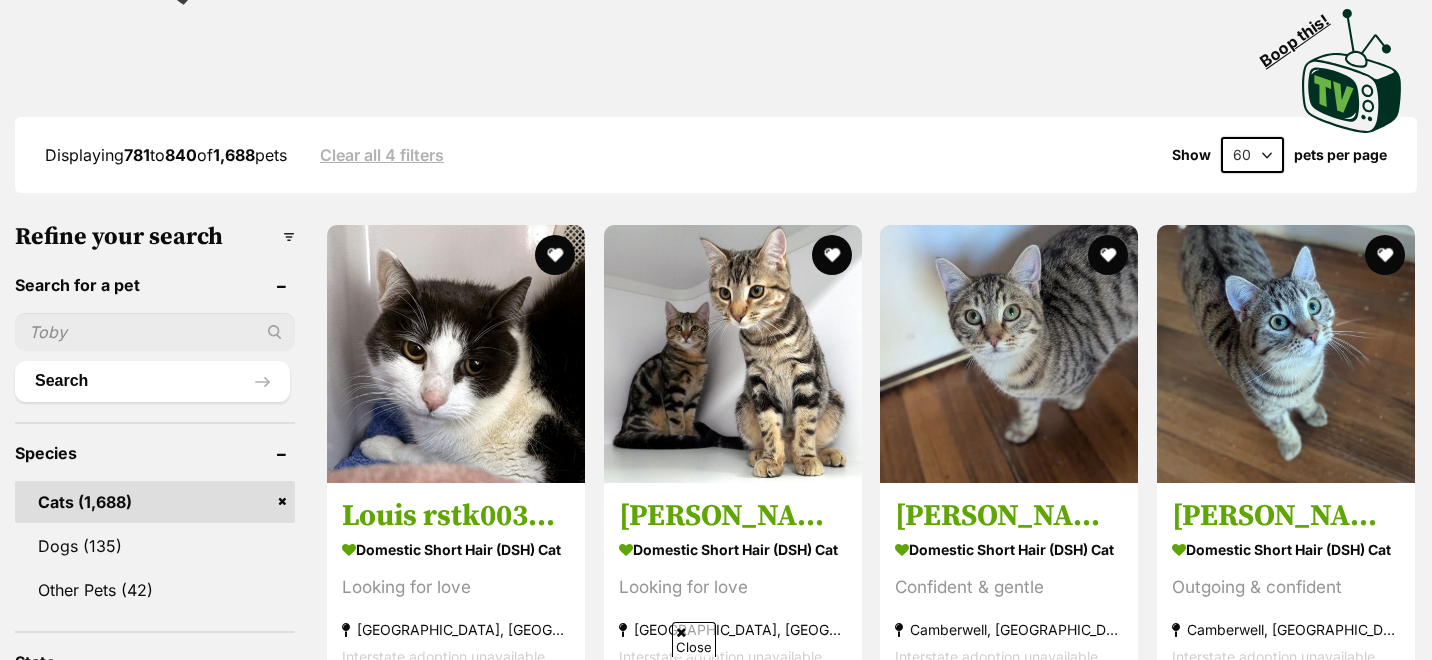 scroll, scrollTop: 429, scrollLeft: 0, axis: vertical 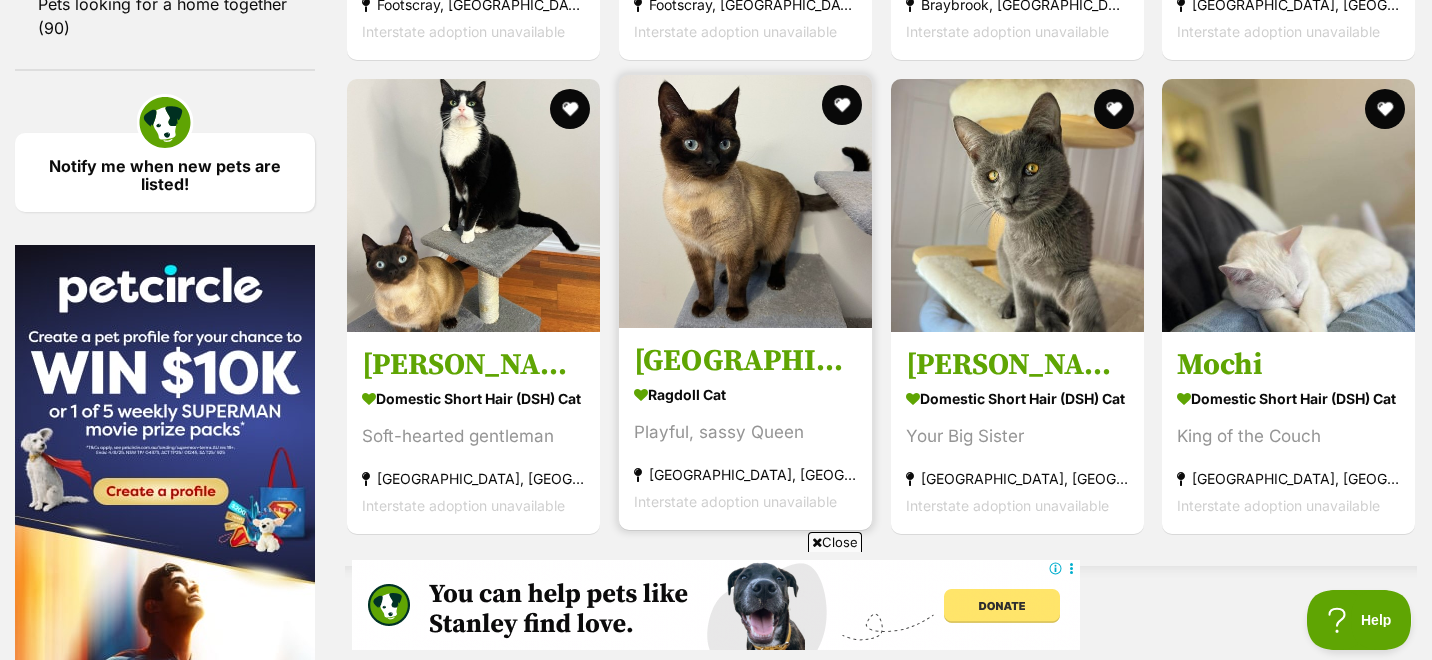 click at bounding box center (745, 201) 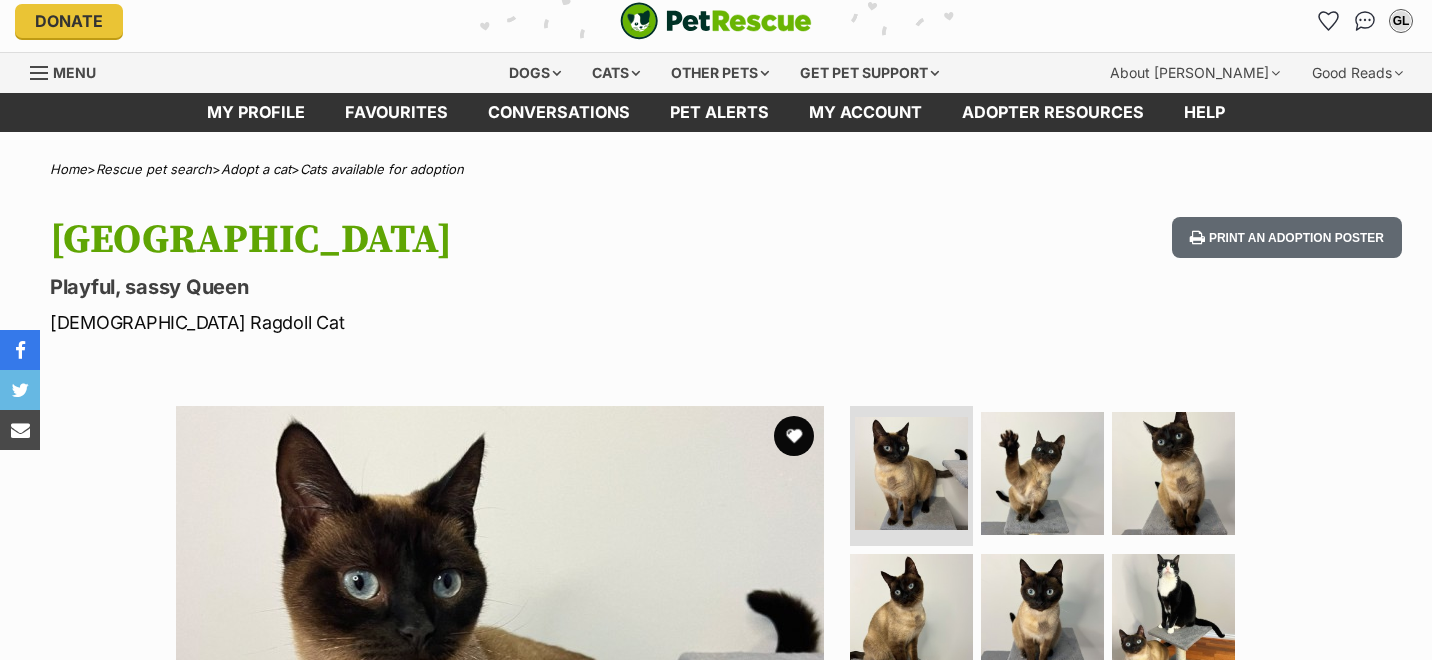 scroll, scrollTop: 256, scrollLeft: 0, axis: vertical 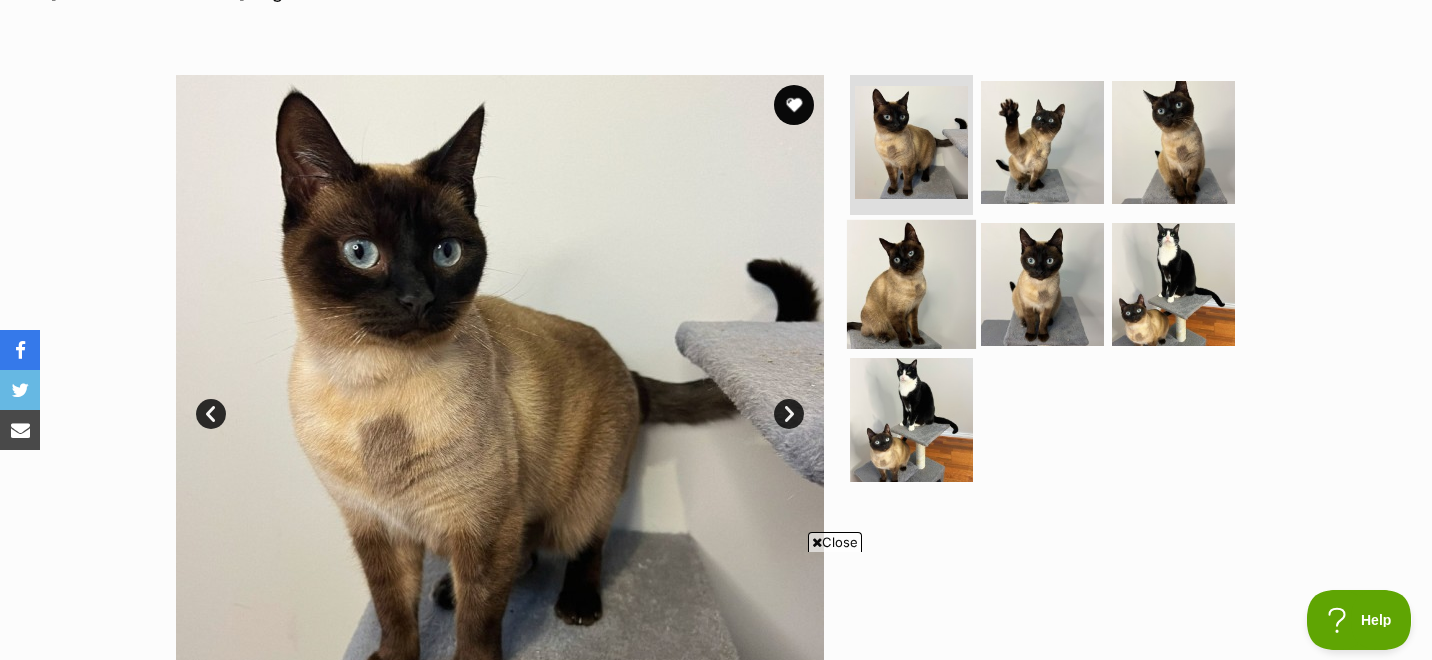 click at bounding box center (911, 283) 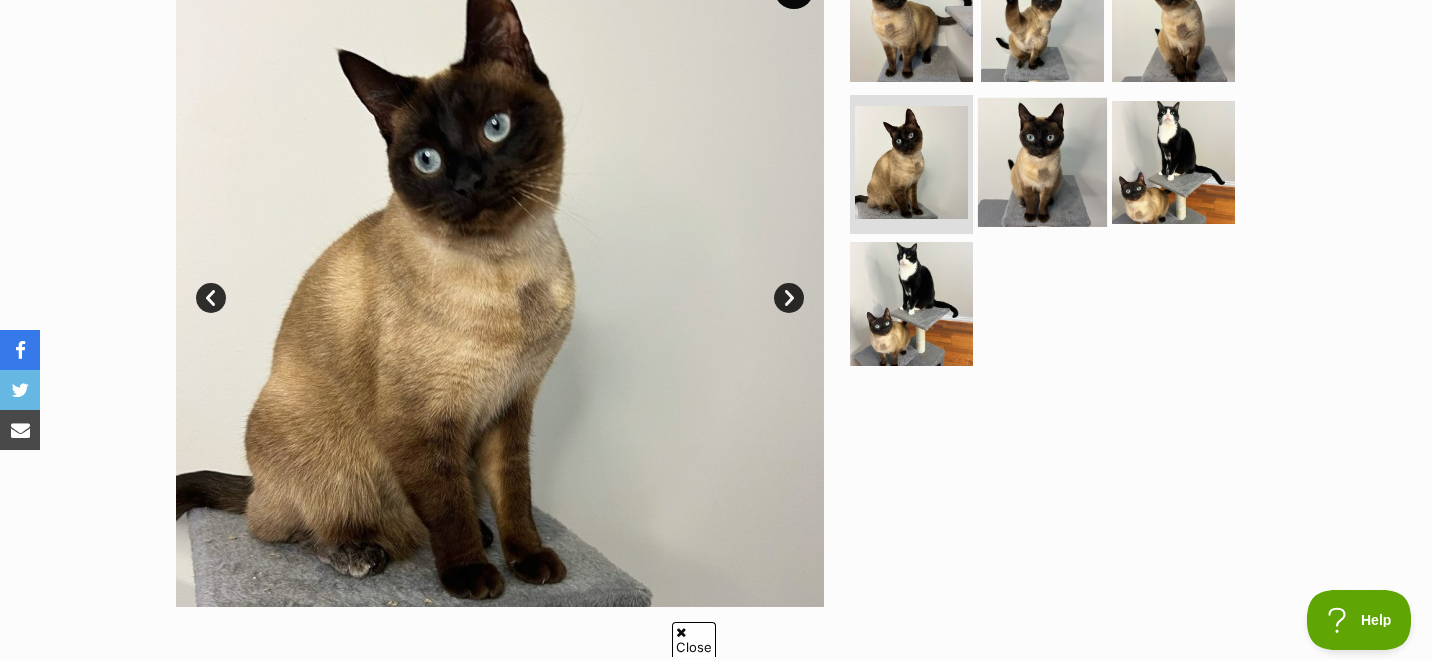 scroll, scrollTop: 0, scrollLeft: 0, axis: both 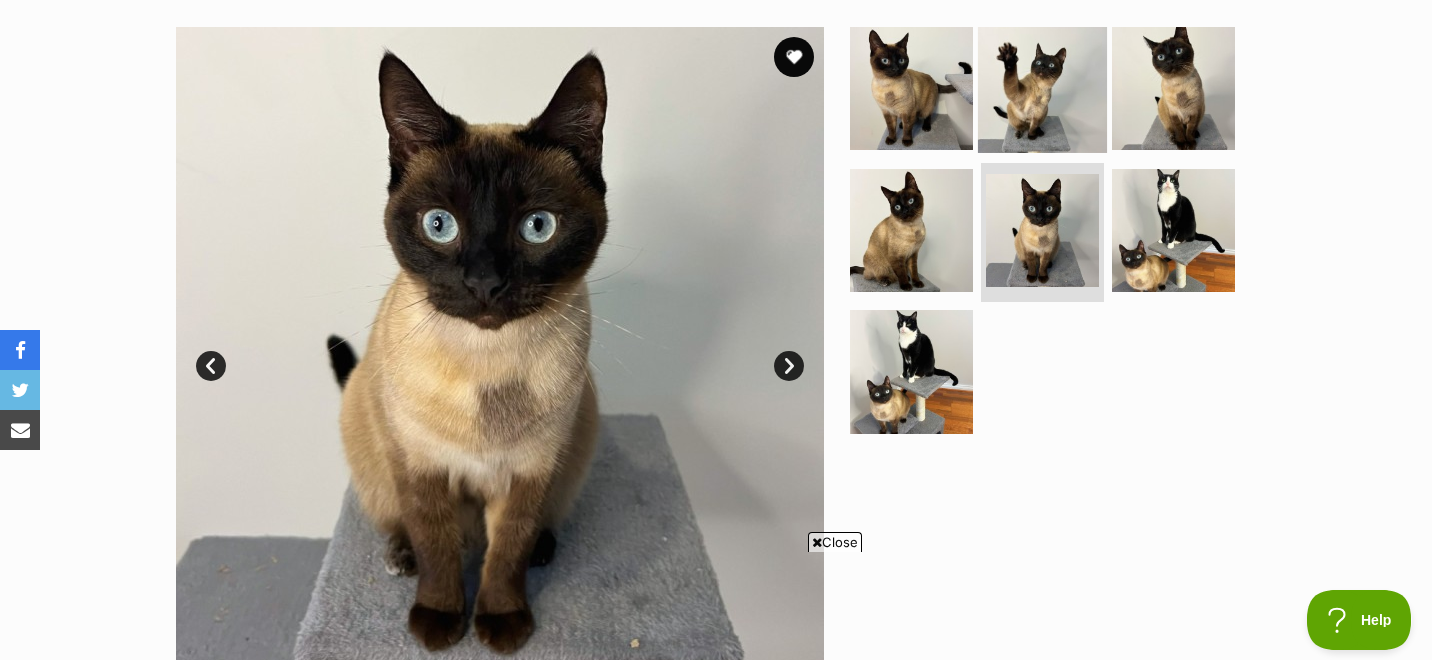 click at bounding box center (1042, 88) 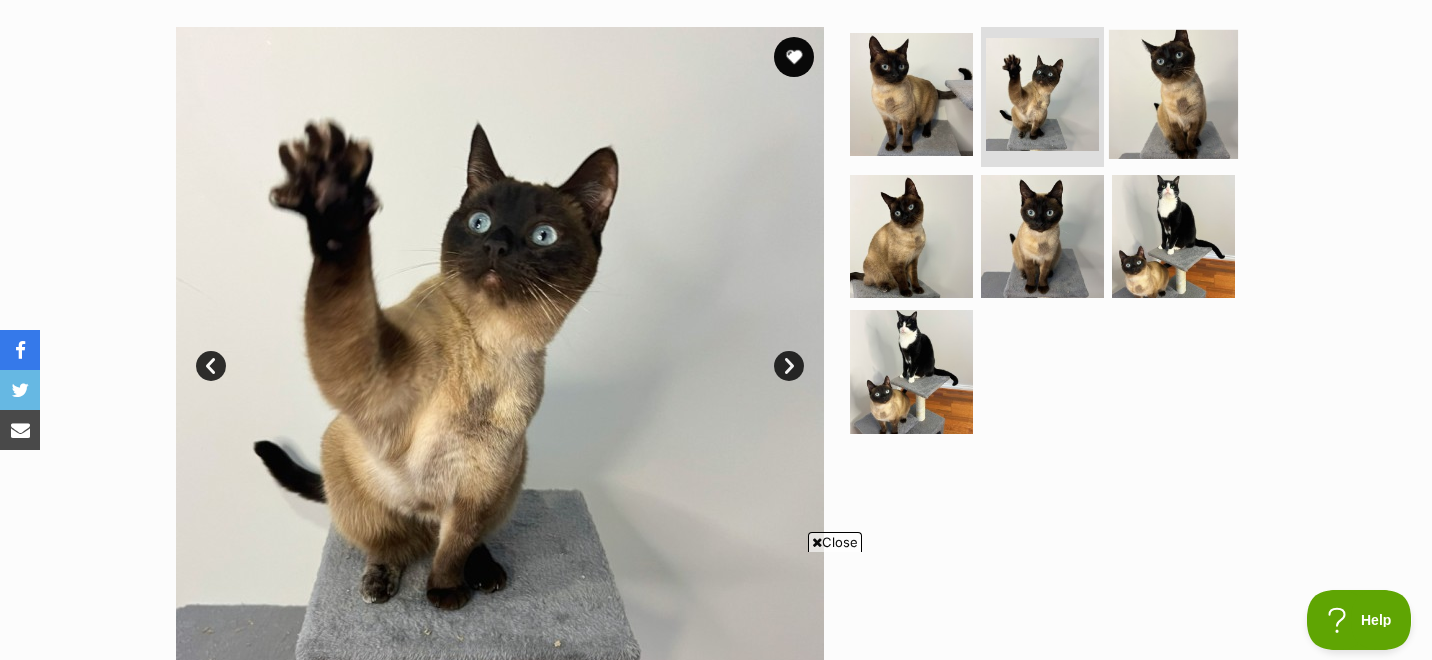 click at bounding box center [1173, 94] 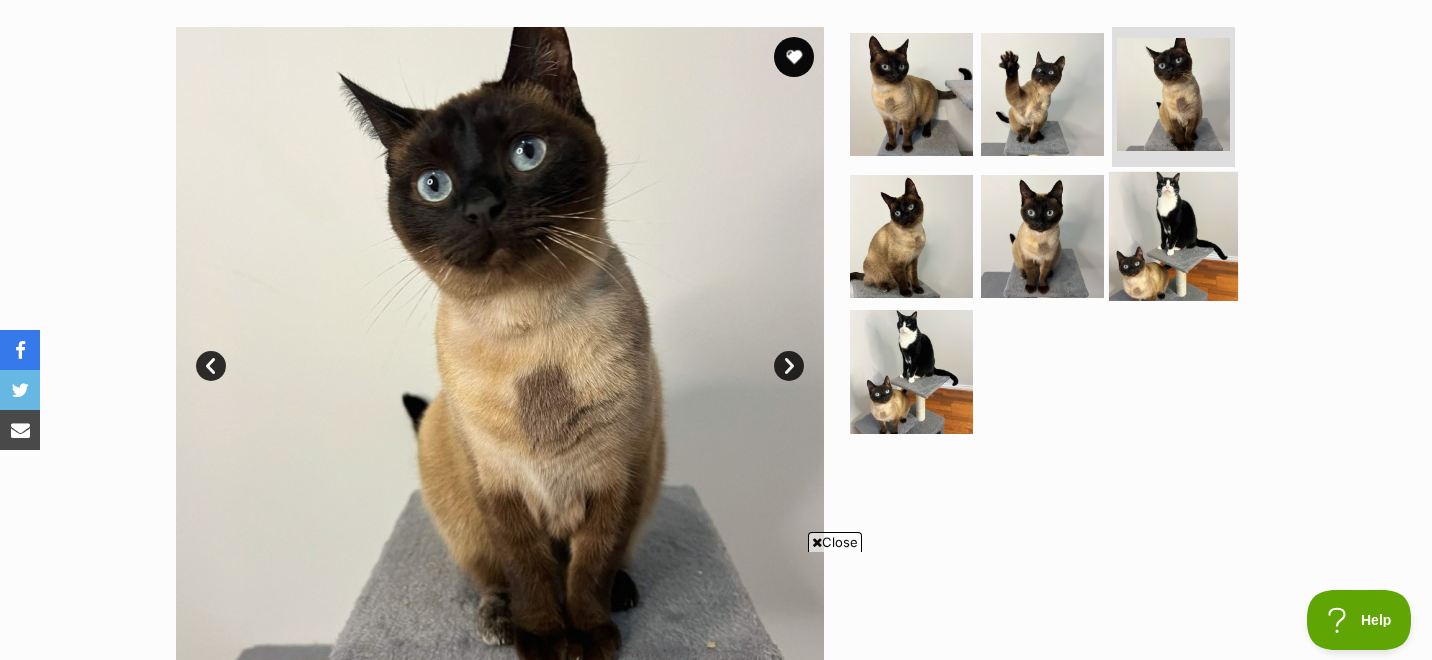 click at bounding box center [1173, 235] 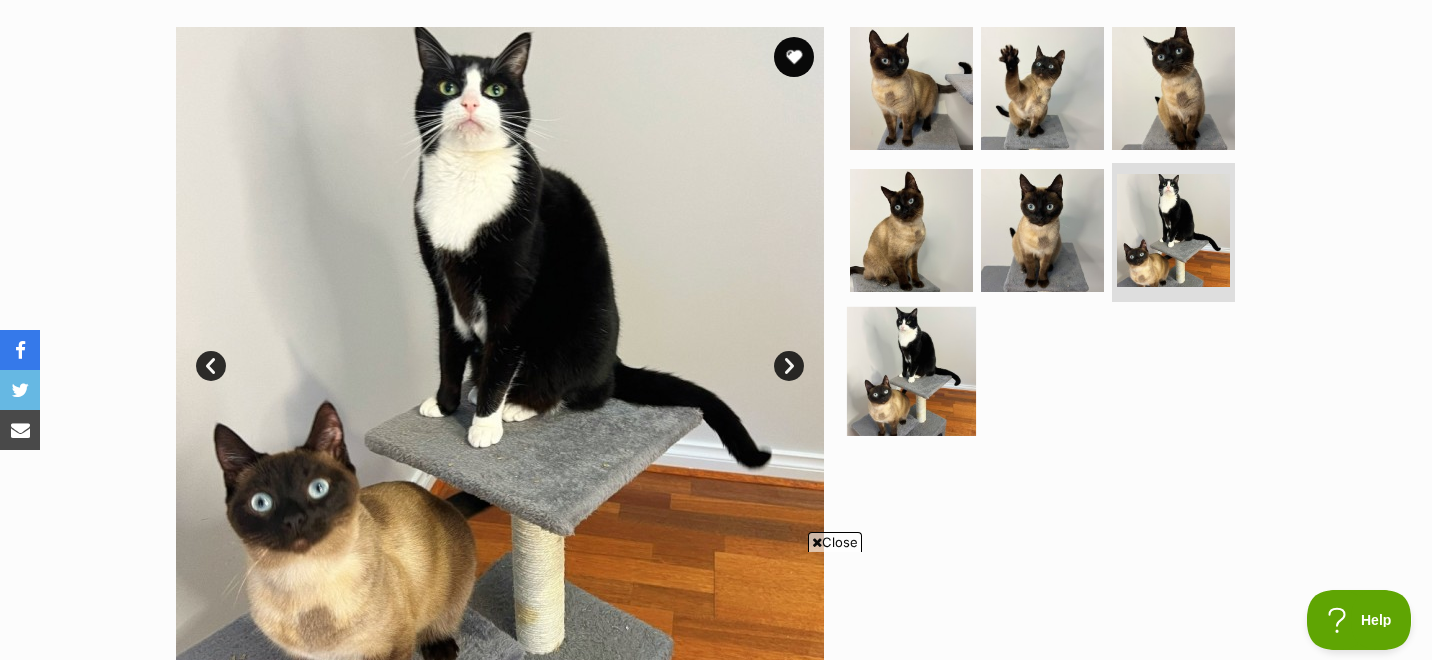 click at bounding box center [911, 371] 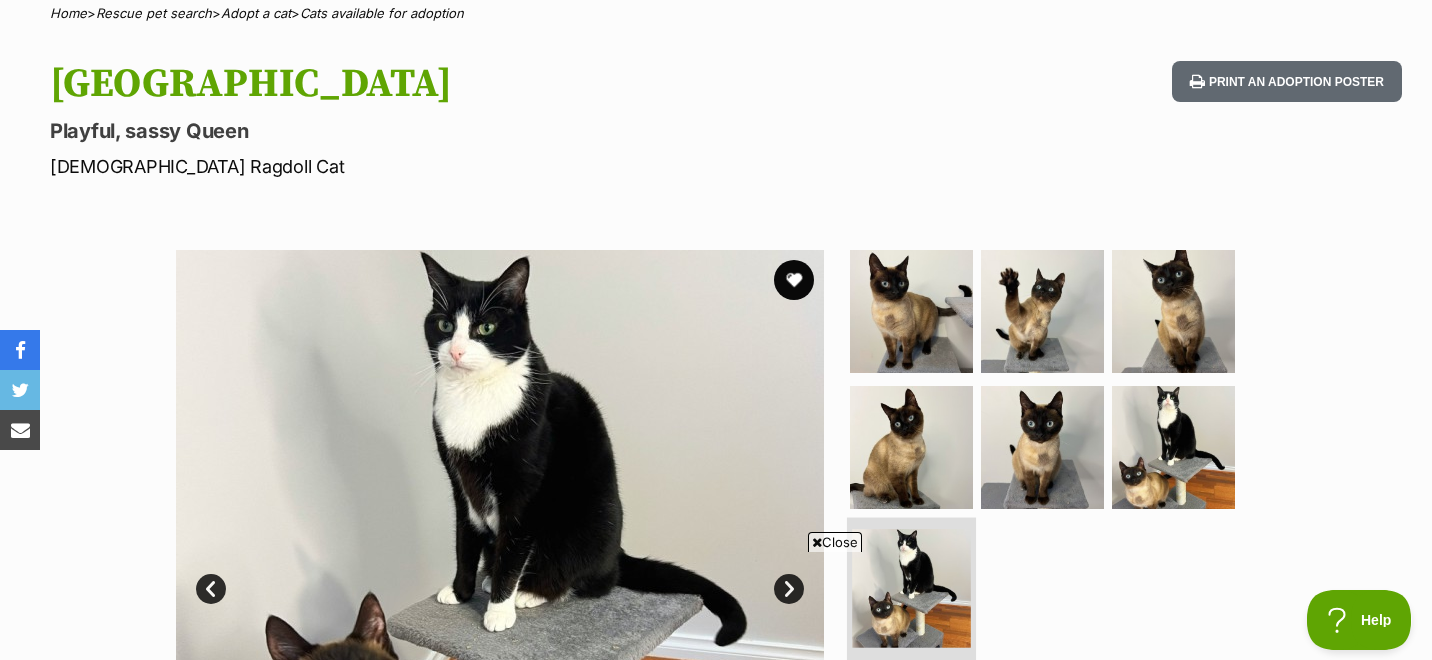 scroll, scrollTop: 0, scrollLeft: 0, axis: both 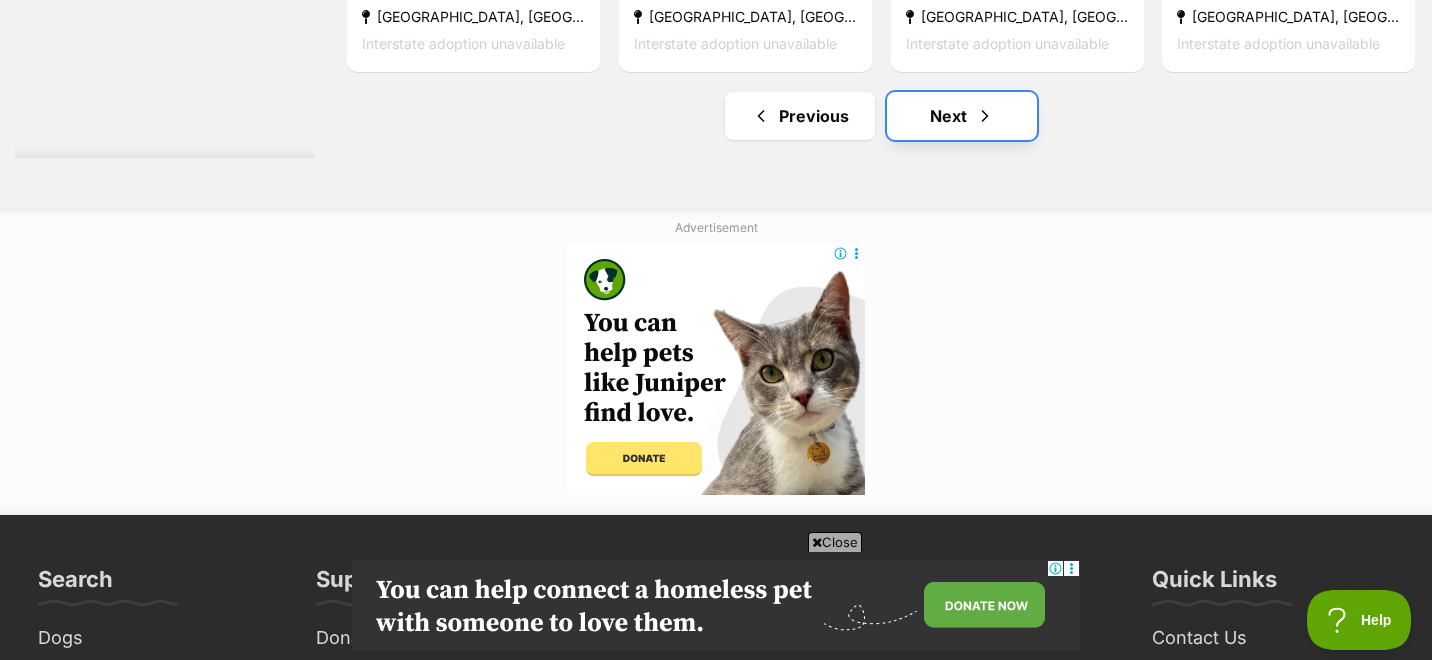 click on "Next" at bounding box center (962, 116) 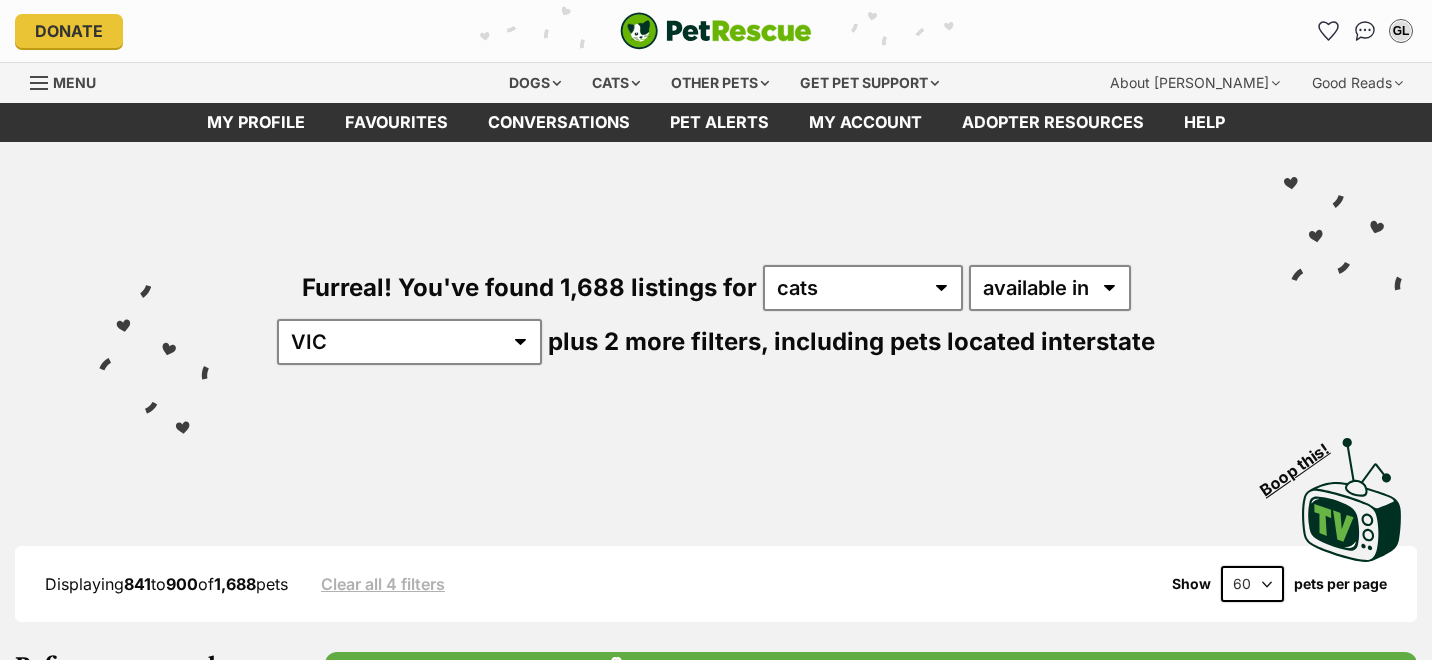scroll, scrollTop: 533, scrollLeft: 0, axis: vertical 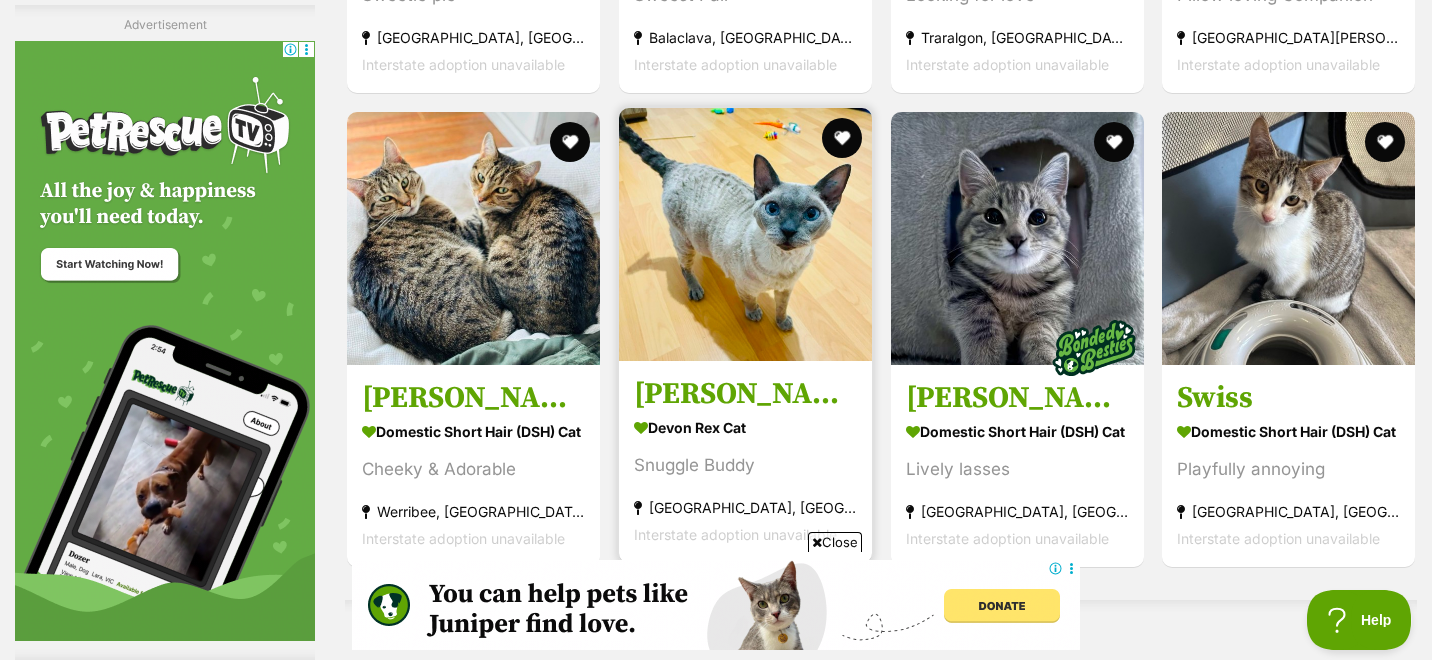 click at bounding box center (745, 234) 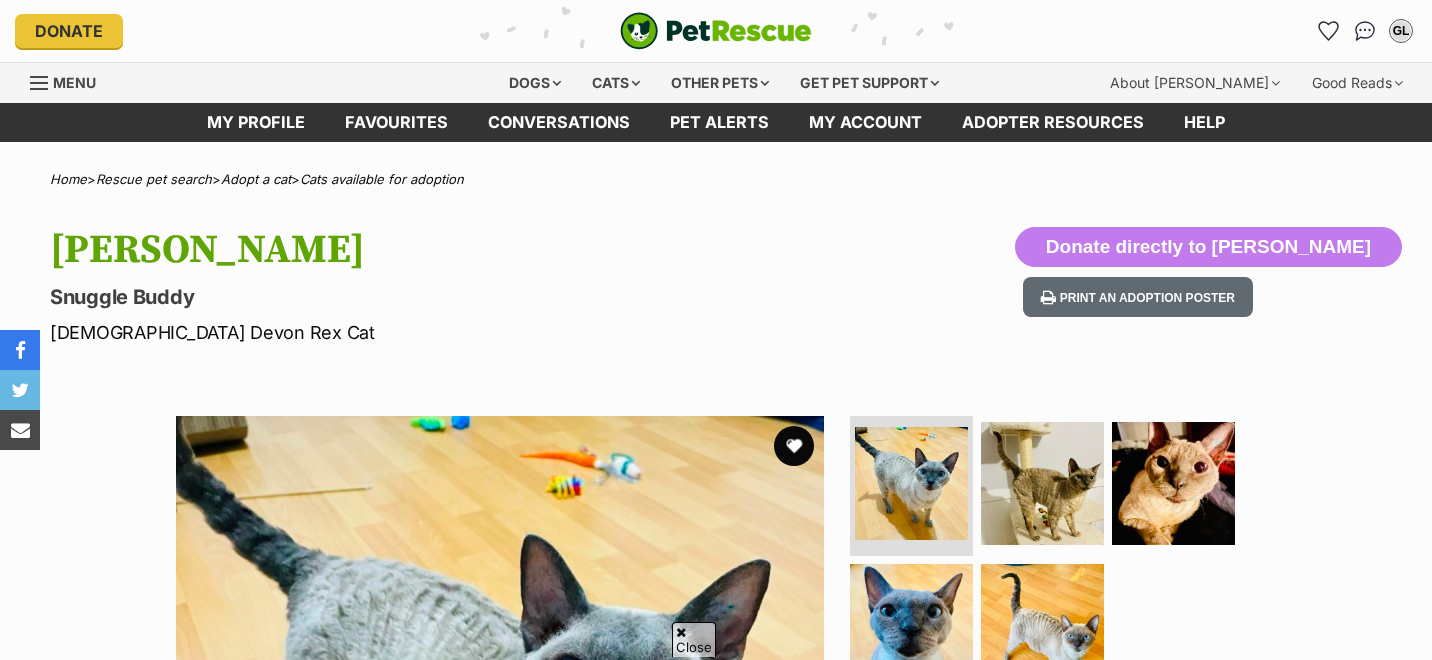 scroll, scrollTop: 248, scrollLeft: 0, axis: vertical 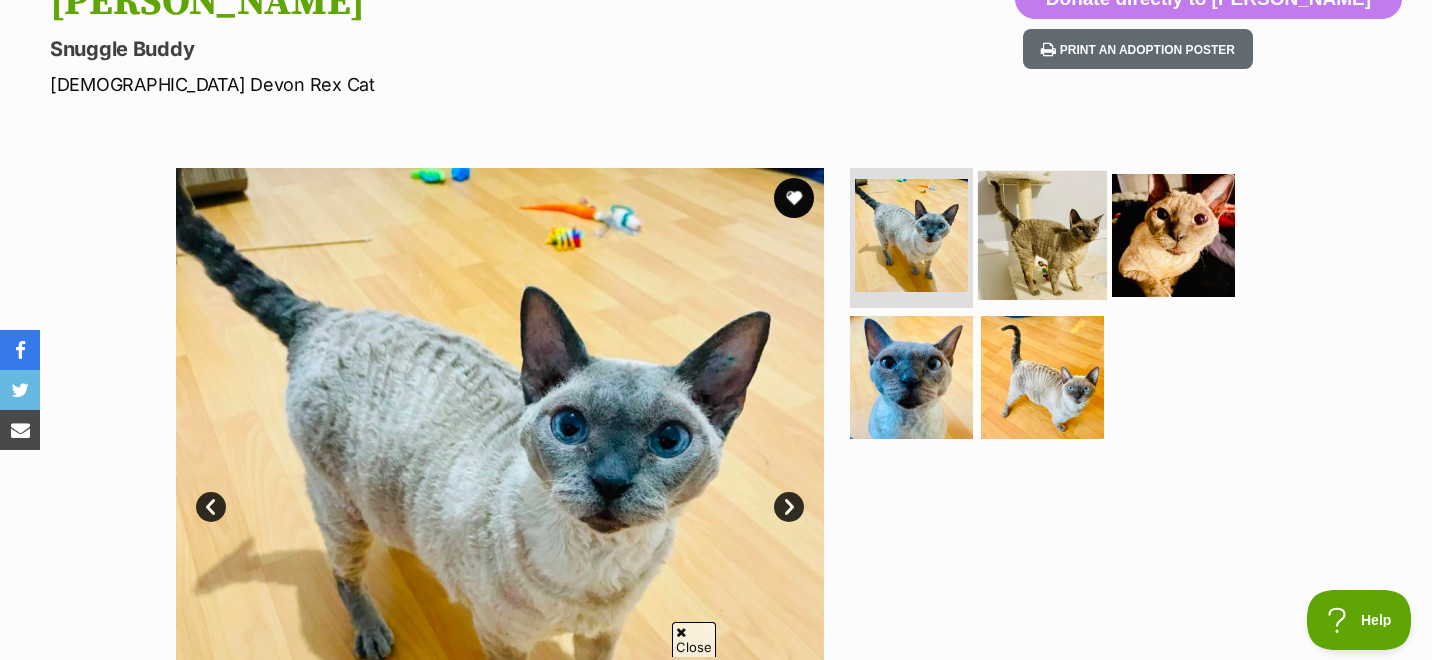 click at bounding box center (1042, 235) 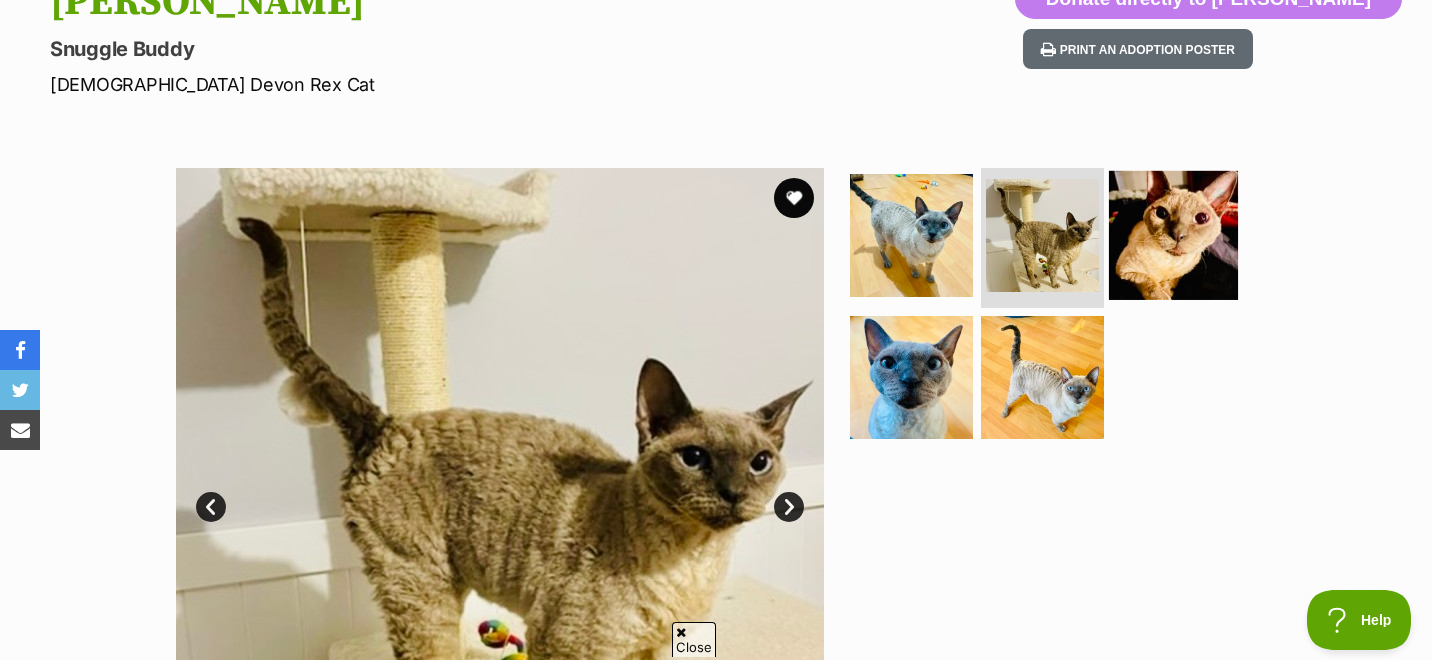 scroll, scrollTop: 0, scrollLeft: 0, axis: both 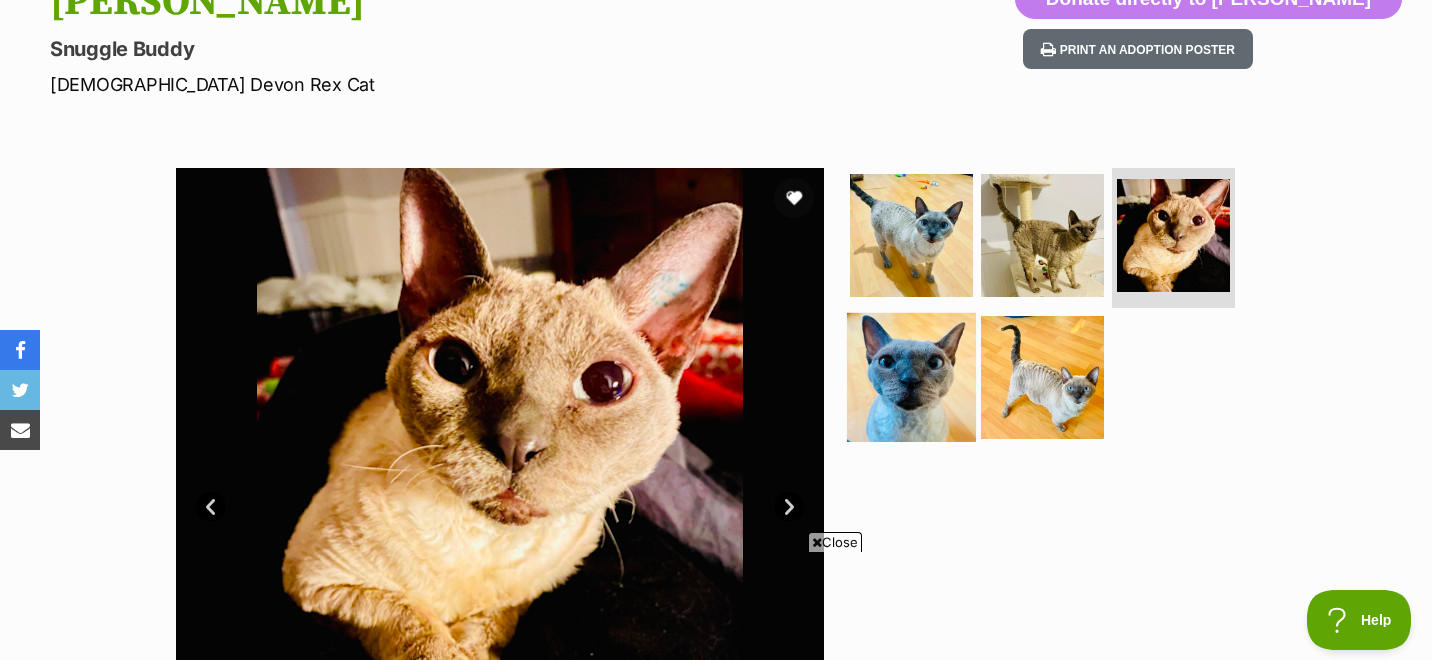 click at bounding box center (911, 376) 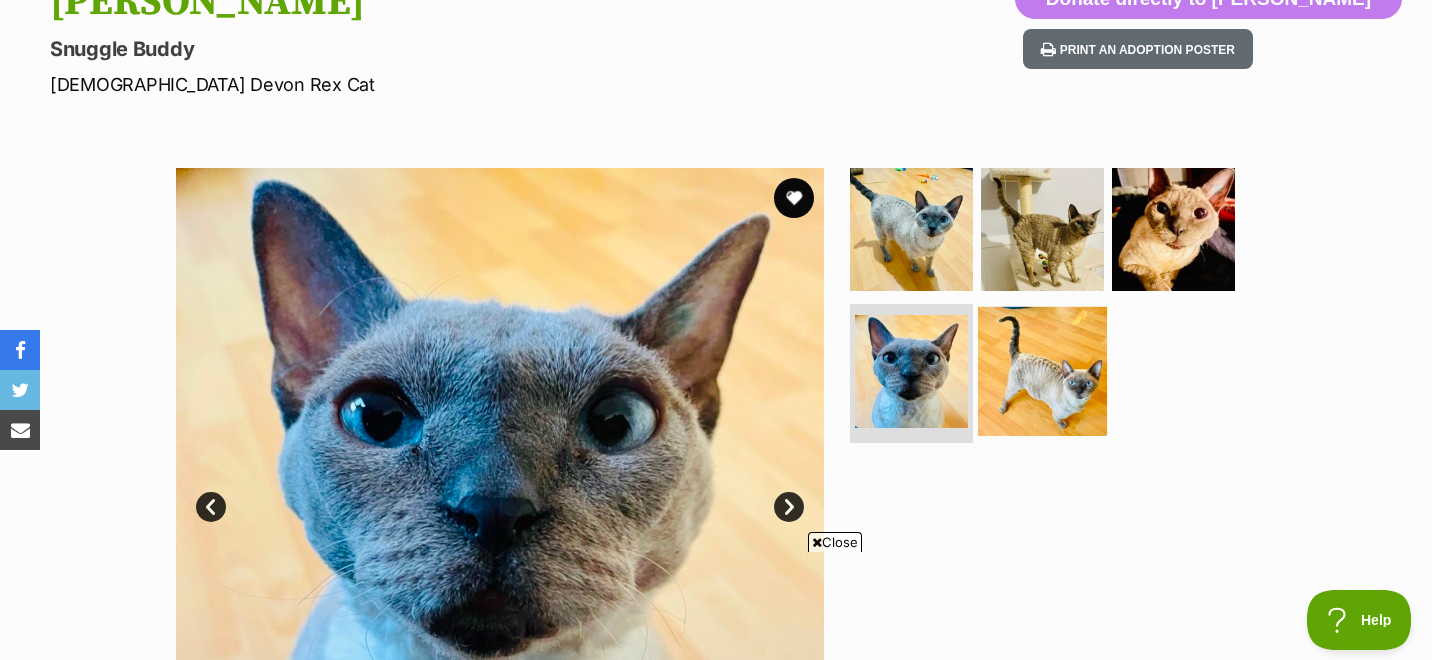click at bounding box center (1042, 370) 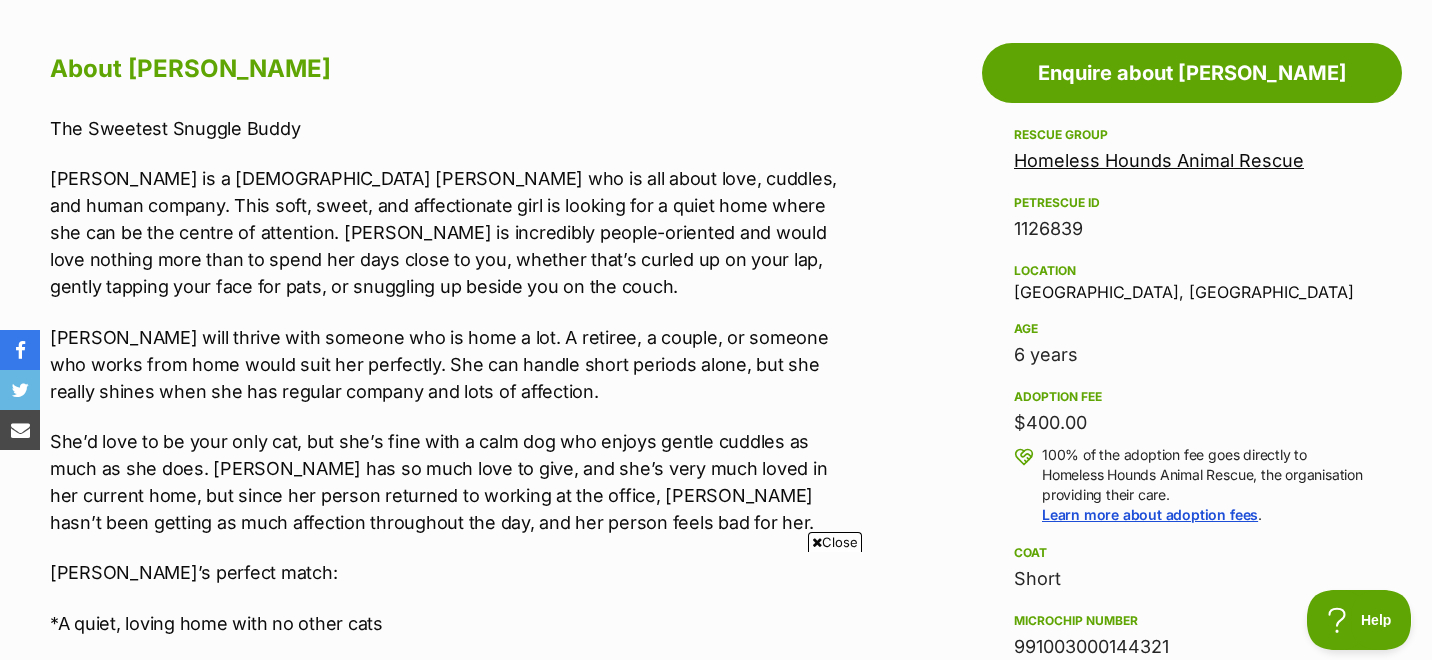 scroll, scrollTop: 1066, scrollLeft: 0, axis: vertical 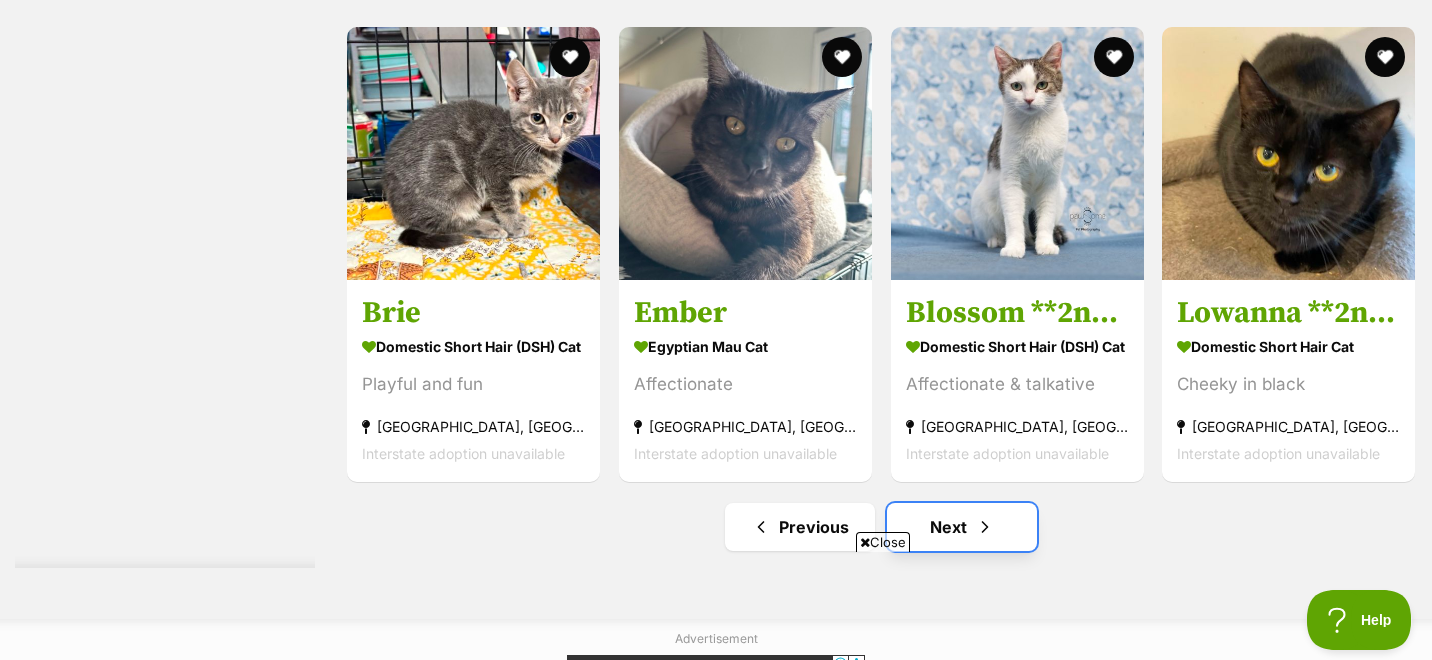 click on "Next" at bounding box center [962, 527] 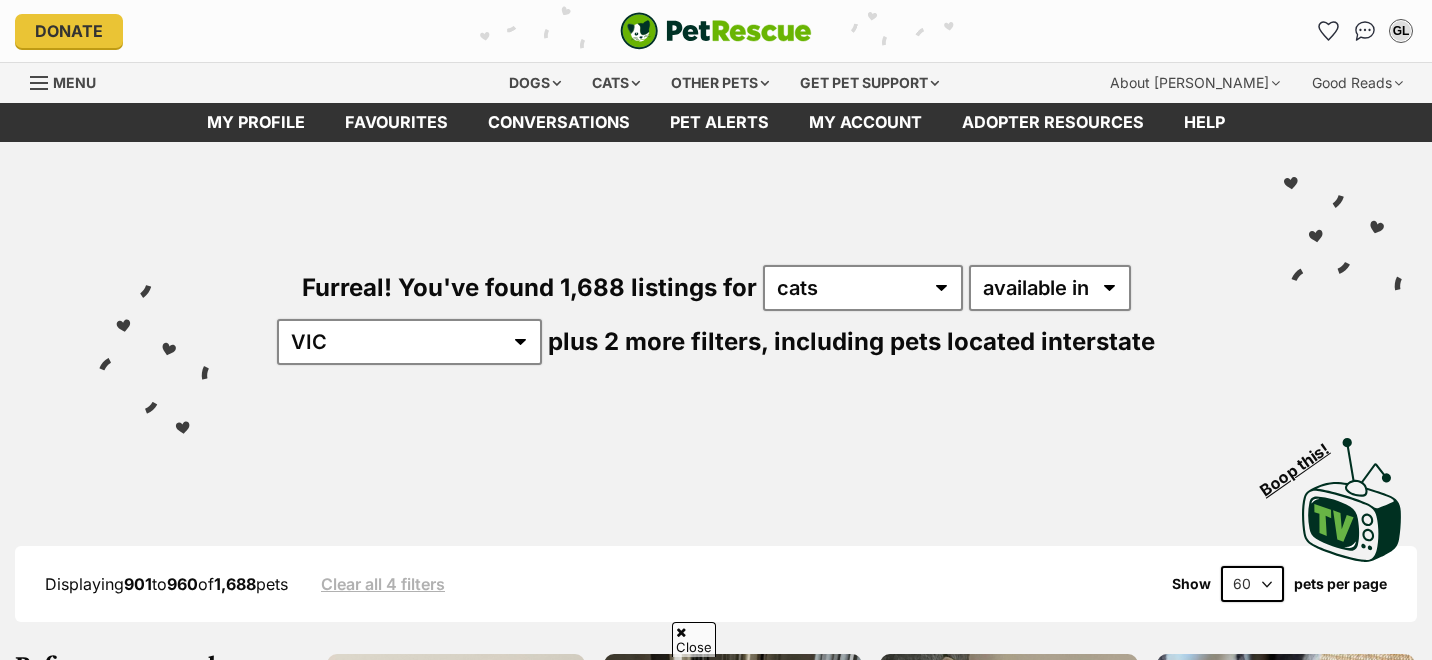 scroll, scrollTop: 514, scrollLeft: 0, axis: vertical 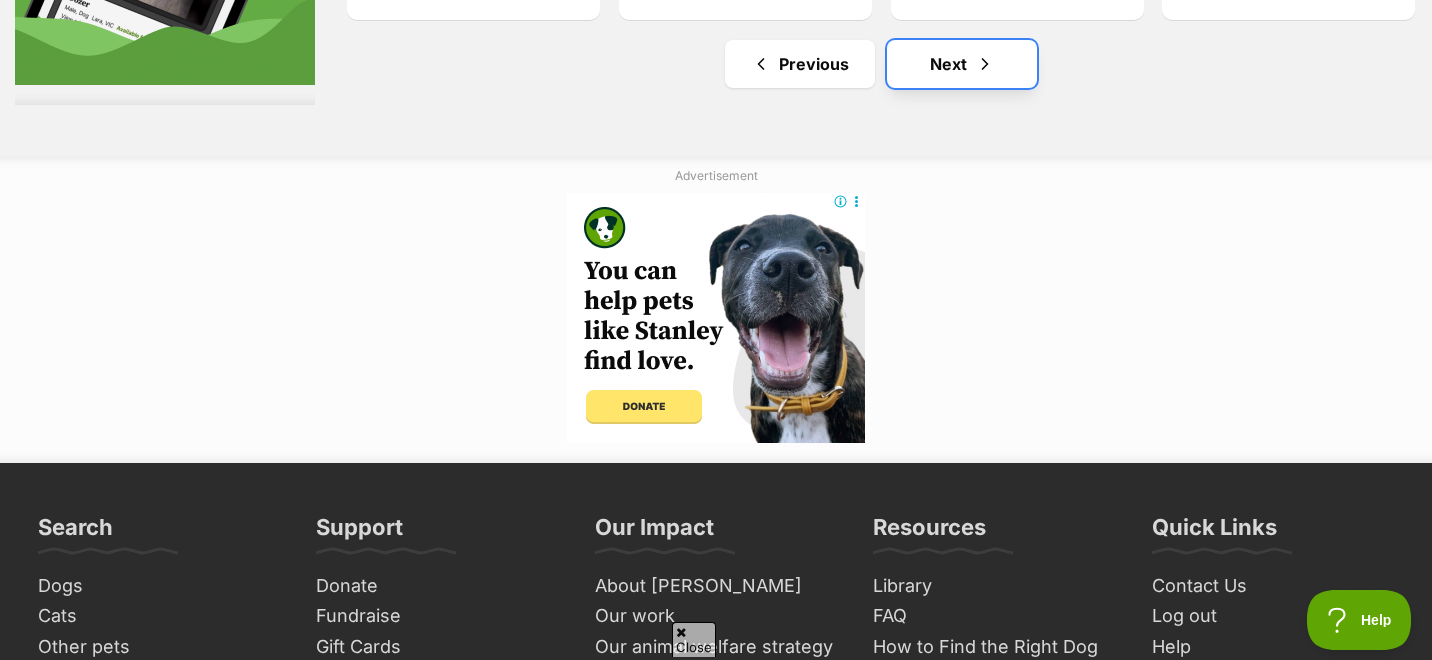 click on "Next" at bounding box center [962, 64] 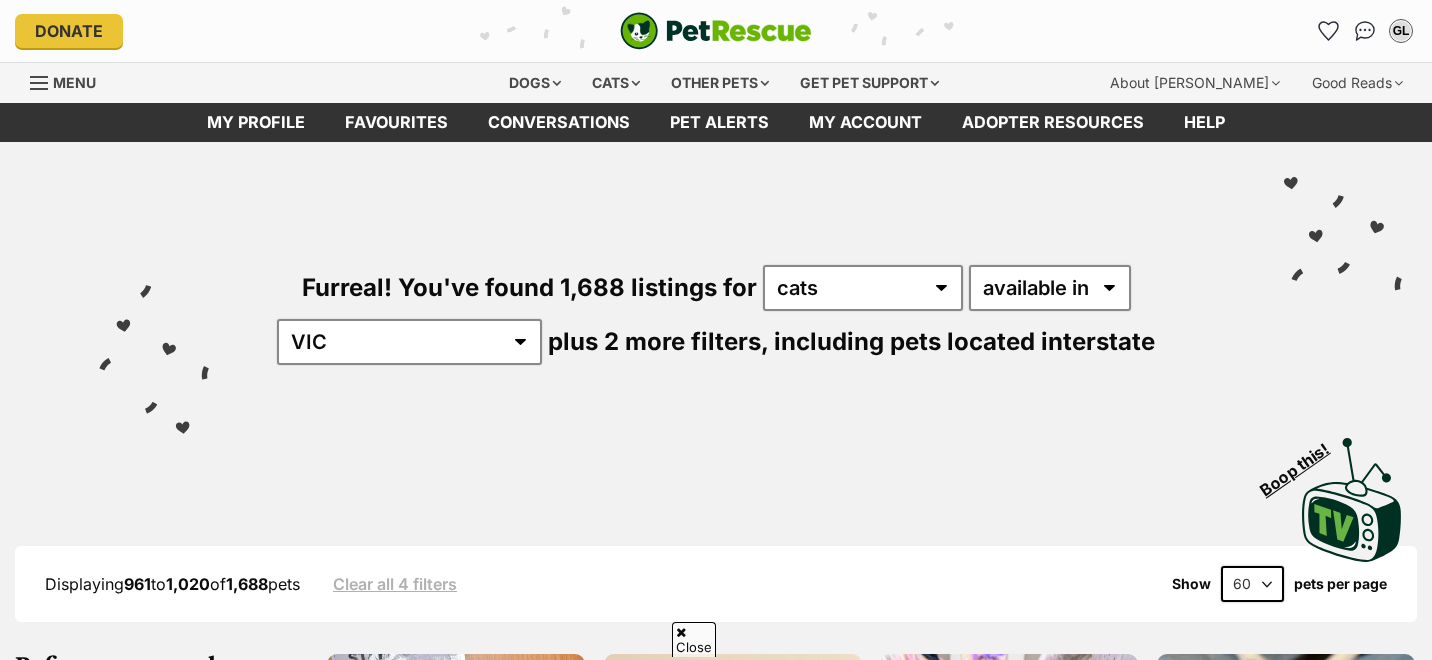 scroll, scrollTop: 471, scrollLeft: 0, axis: vertical 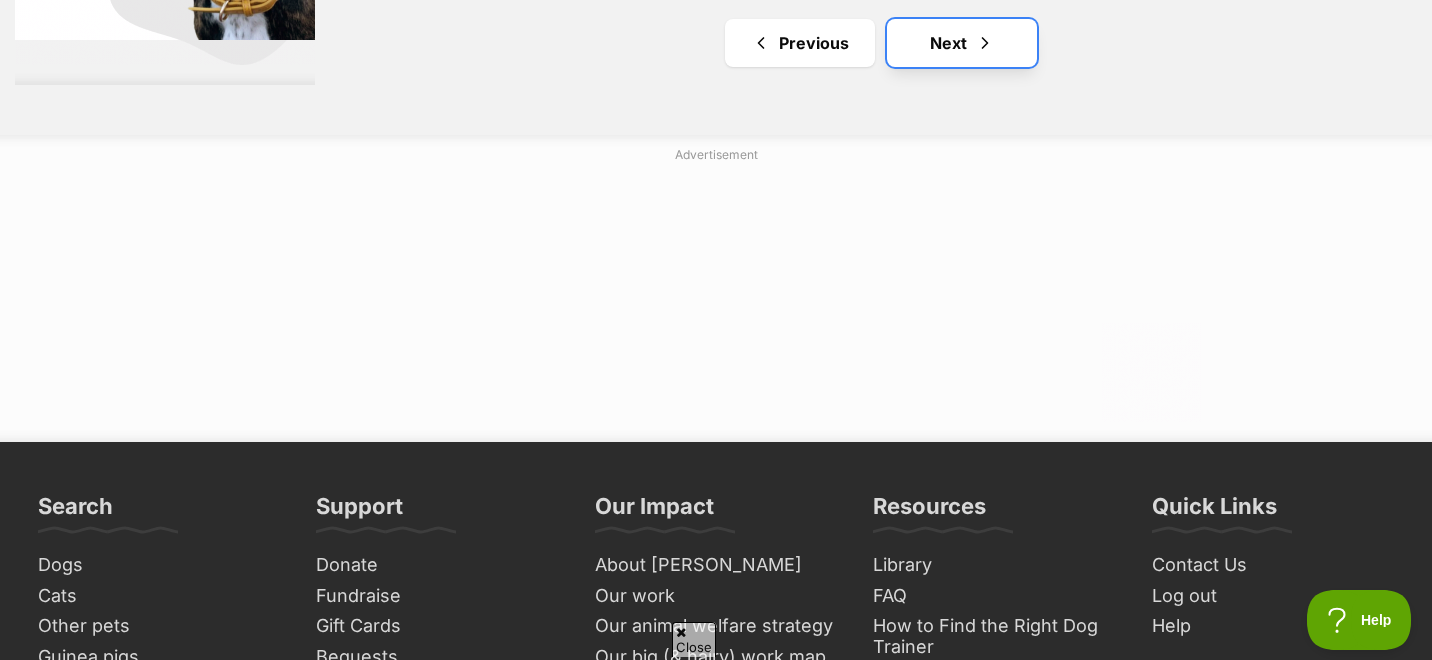 click on "Next" at bounding box center (962, 43) 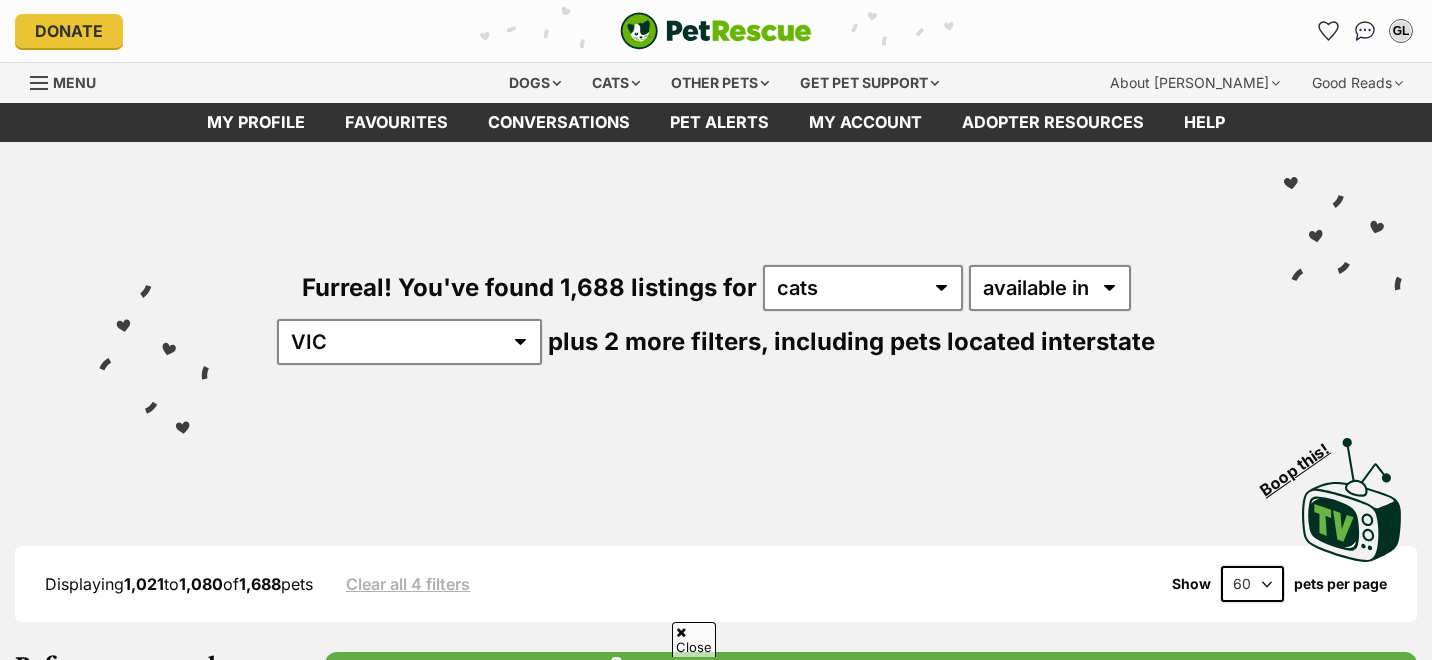 scroll, scrollTop: 674, scrollLeft: 0, axis: vertical 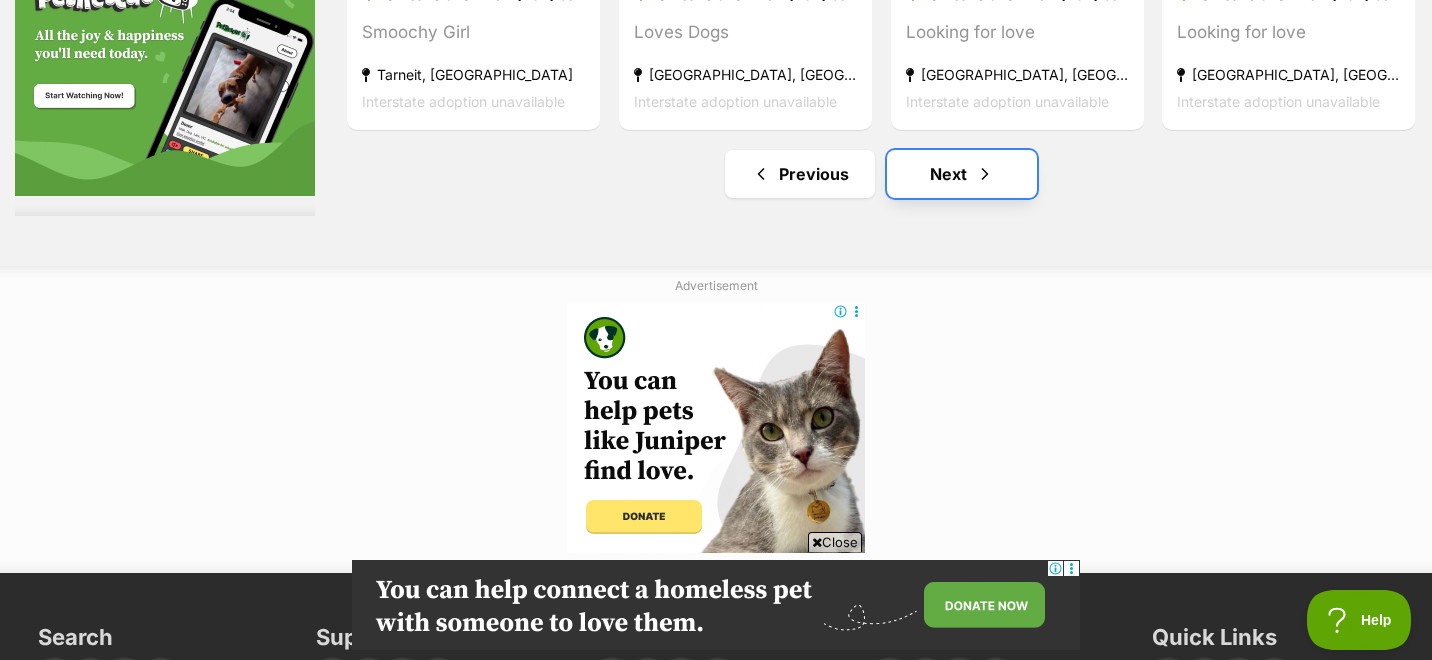 click on "Next" at bounding box center (962, 174) 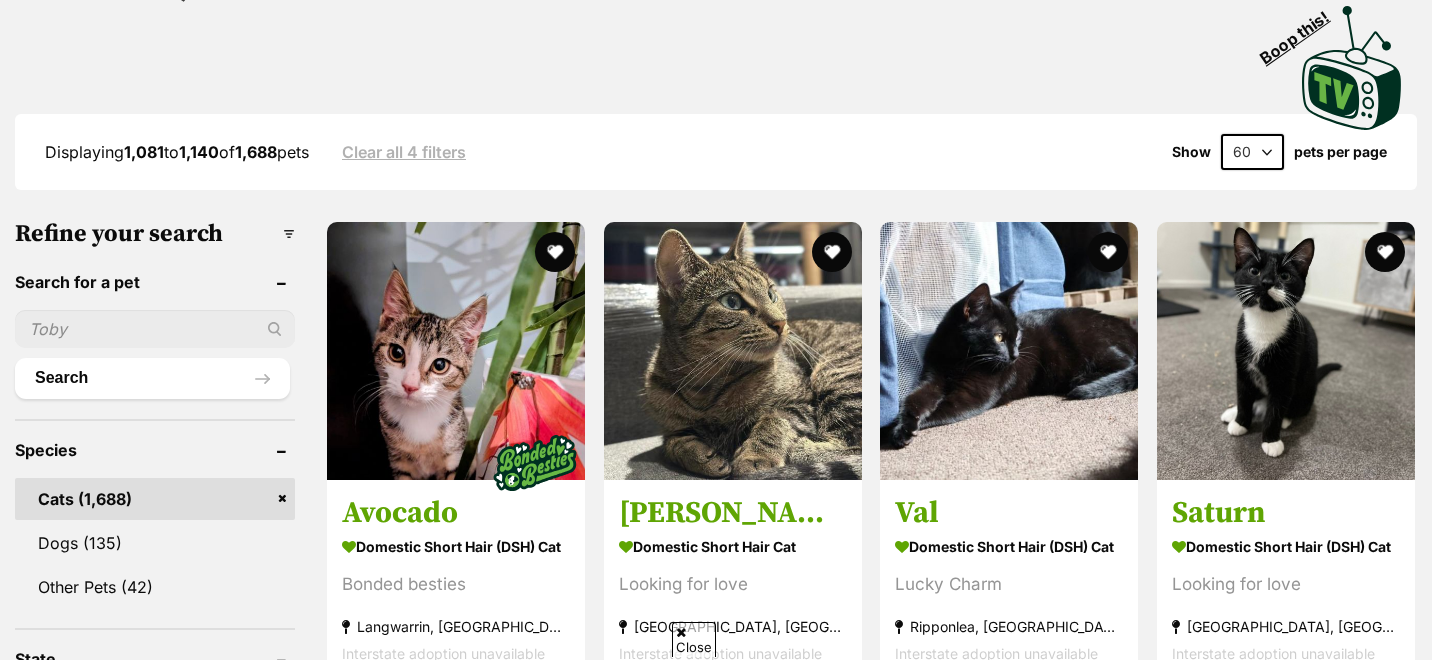scroll, scrollTop: 0, scrollLeft: 0, axis: both 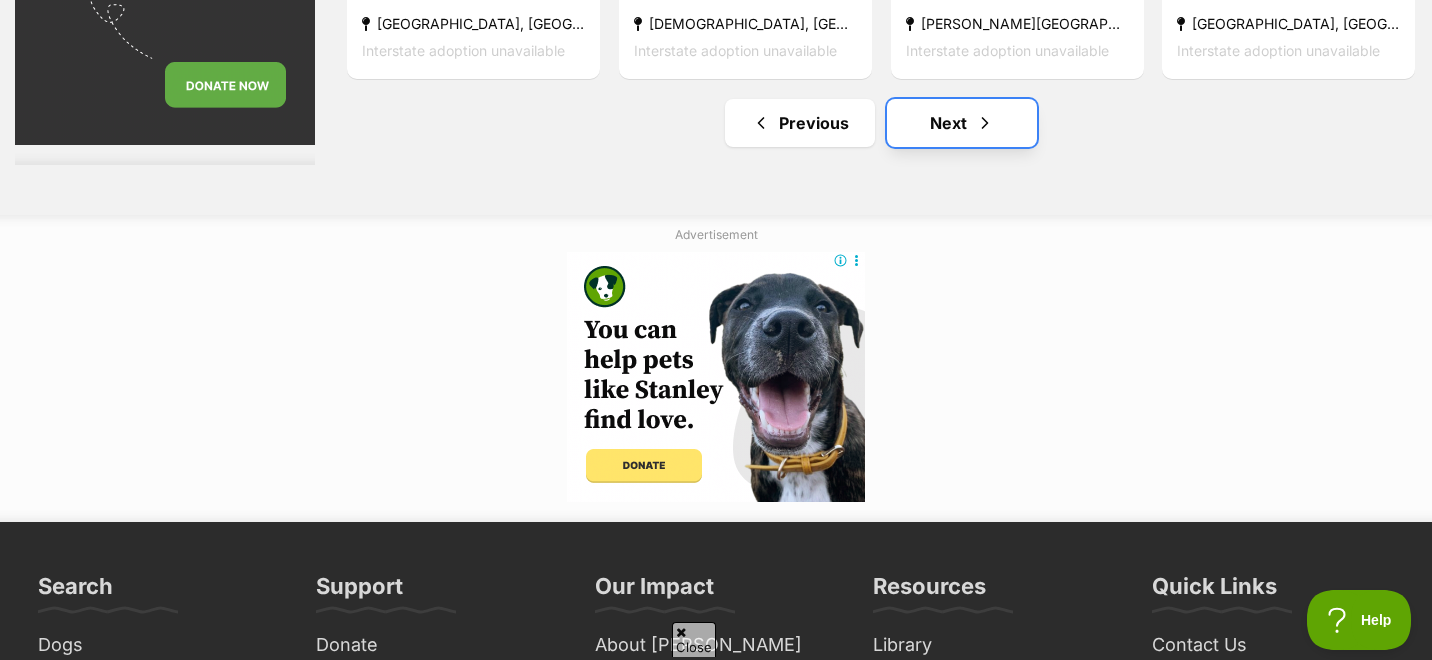 click on "Next" at bounding box center [962, 123] 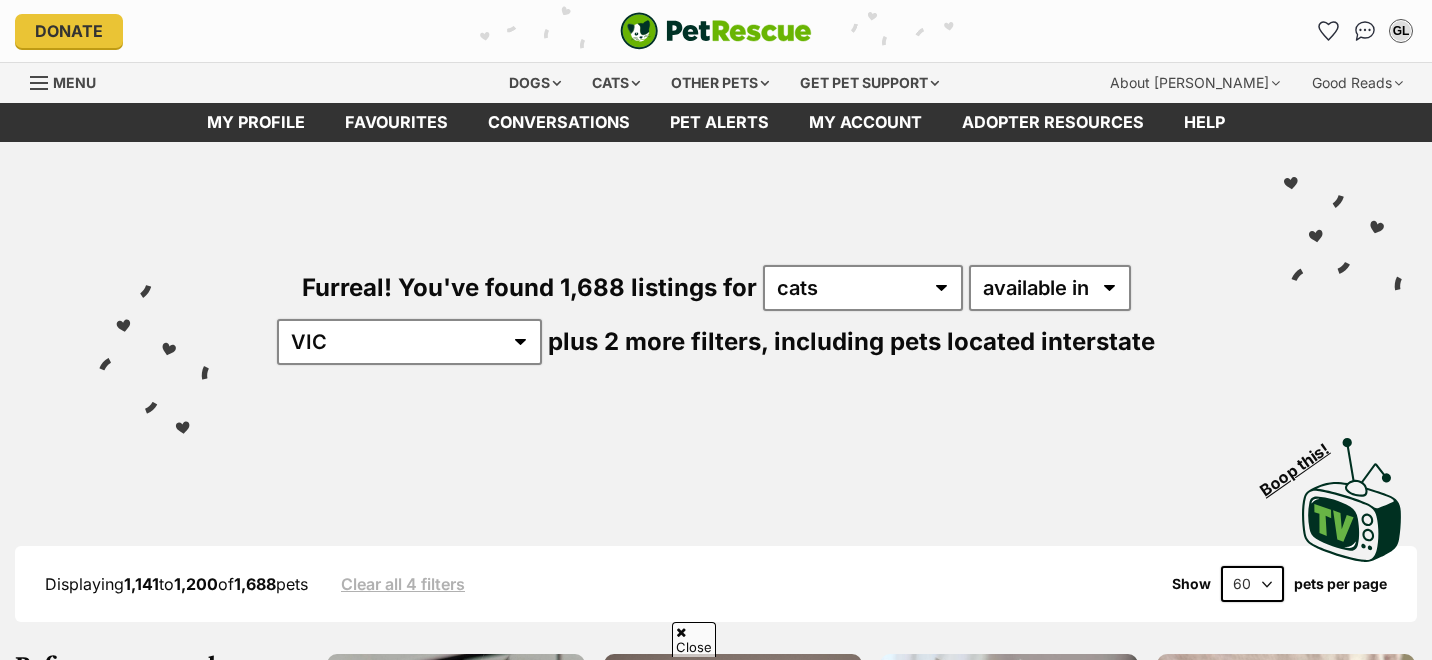 scroll, scrollTop: 541, scrollLeft: 0, axis: vertical 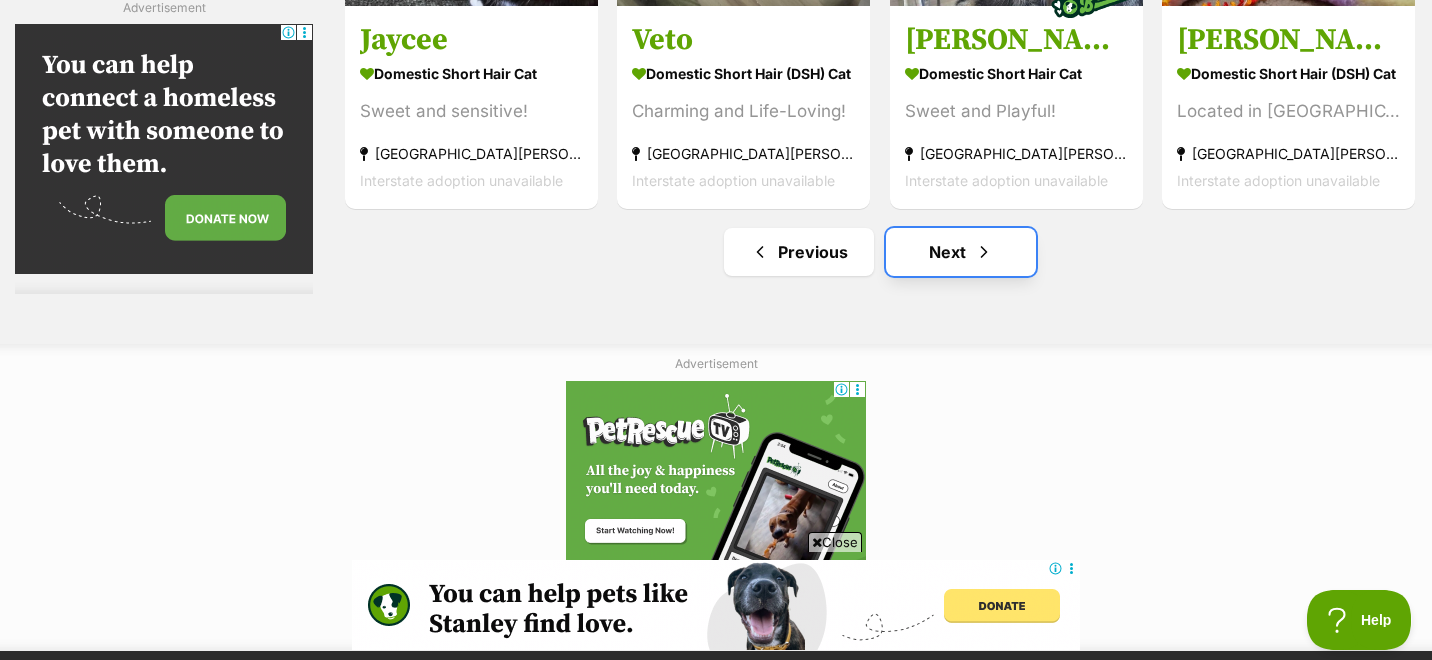 click on "Next" at bounding box center (961, 252) 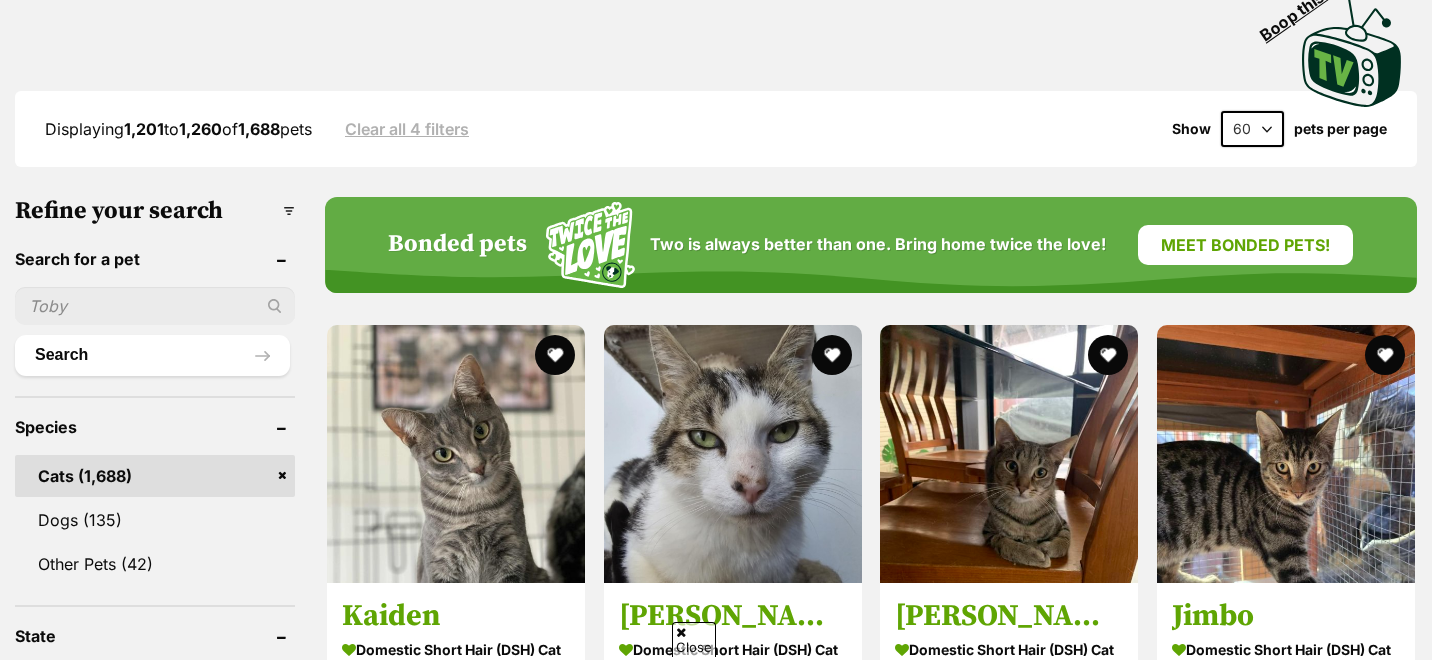 scroll, scrollTop: 0, scrollLeft: 0, axis: both 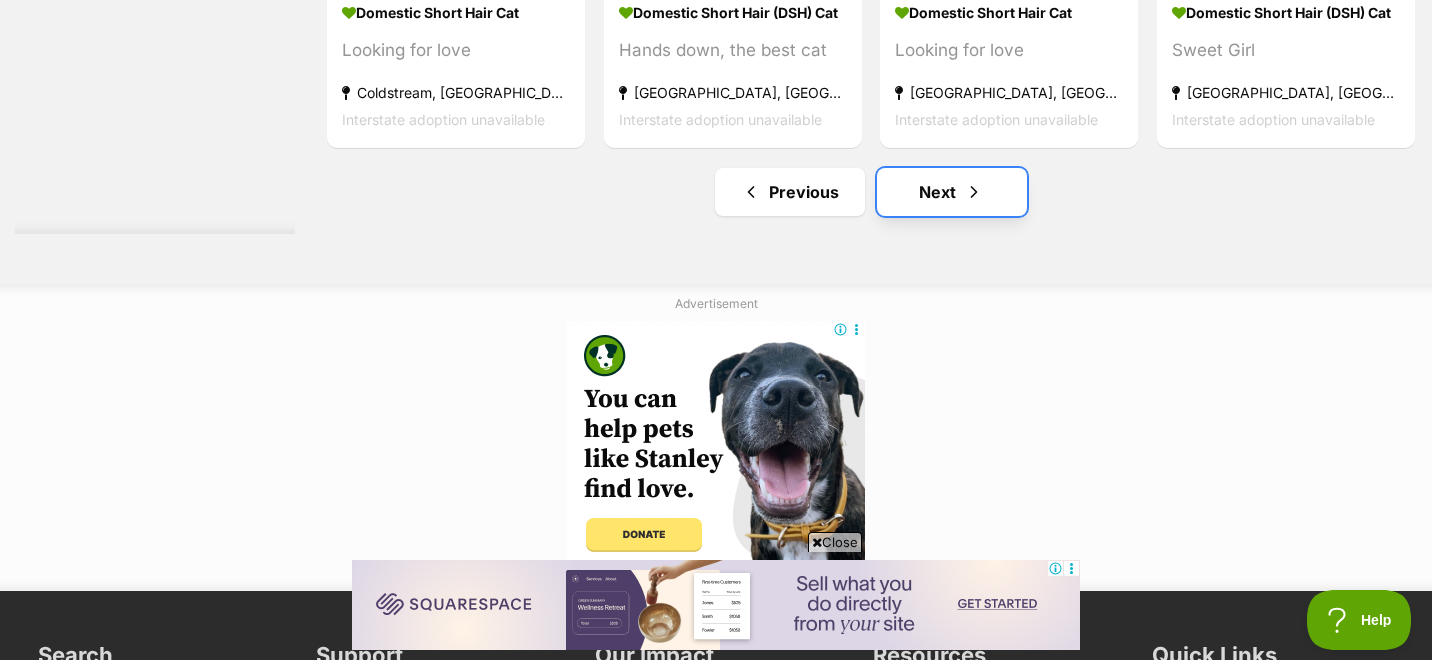 click on "Next" at bounding box center (952, 192) 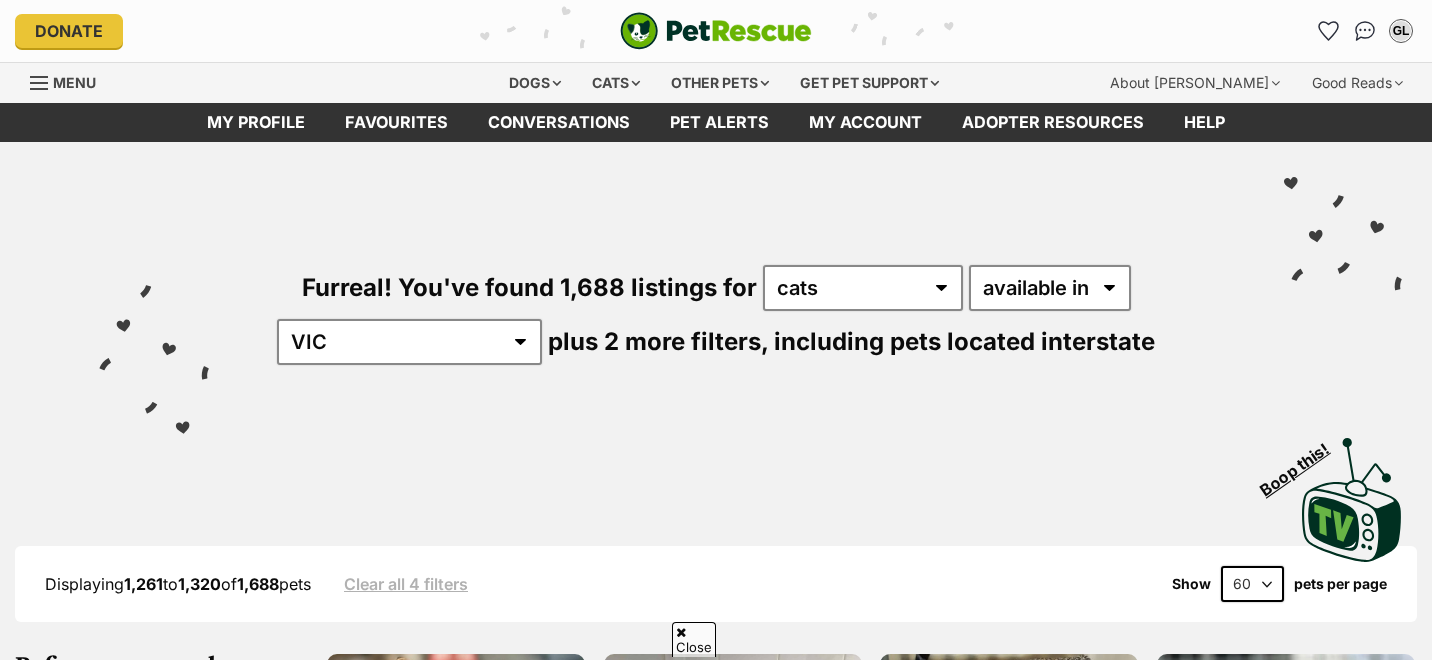 scroll, scrollTop: 508, scrollLeft: 0, axis: vertical 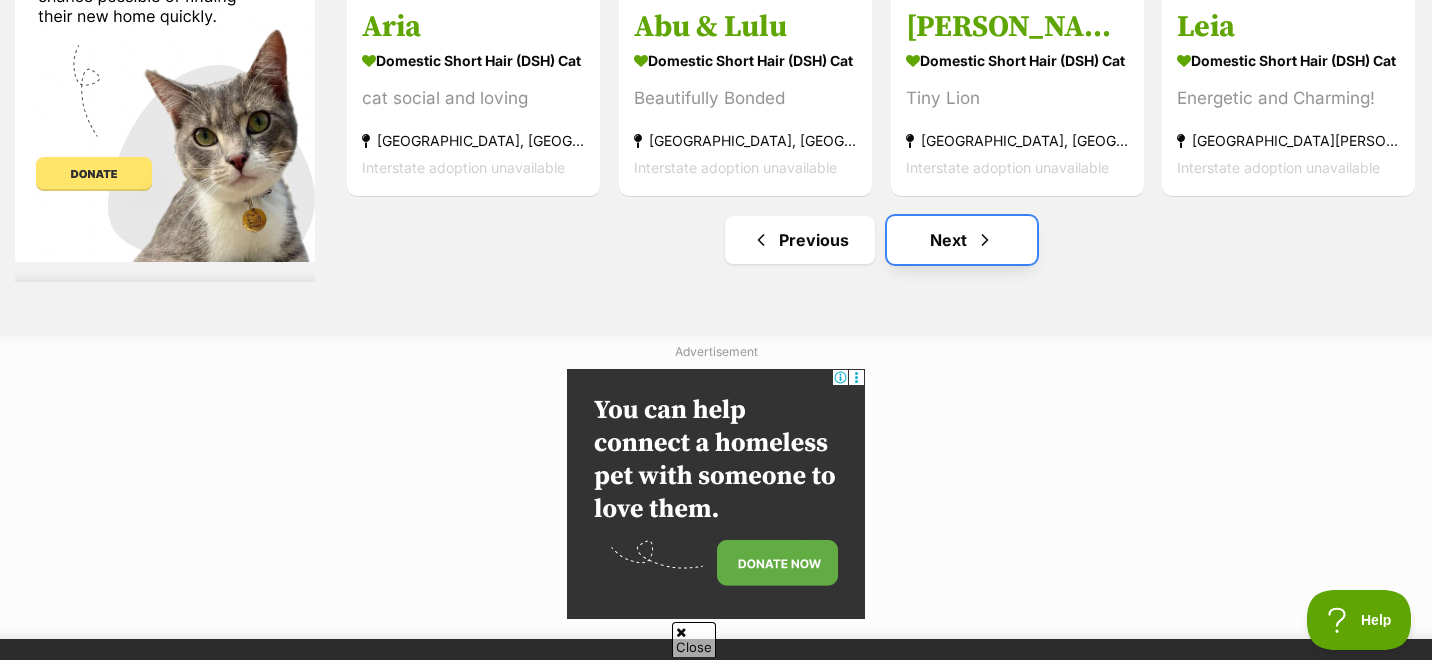 click on "Next" at bounding box center (962, 240) 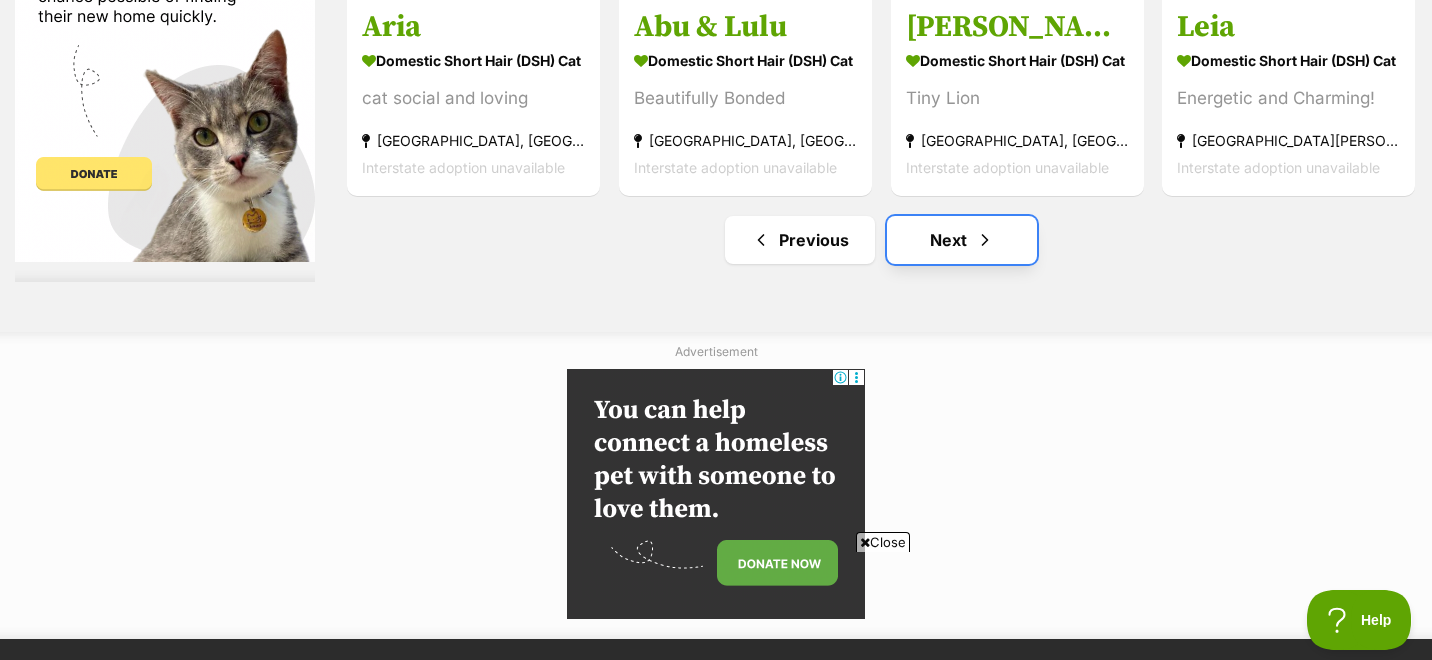 scroll, scrollTop: 0, scrollLeft: 0, axis: both 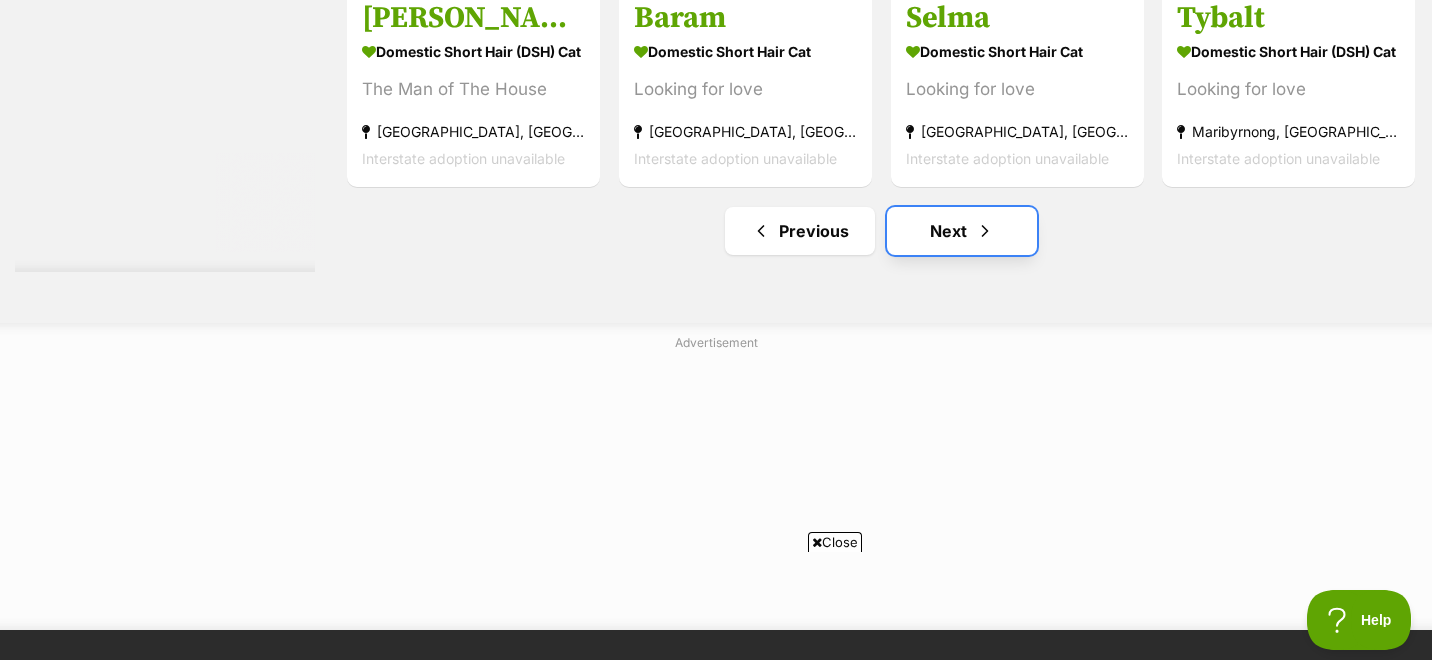 click on "Next" at bounding box center [962, 231] 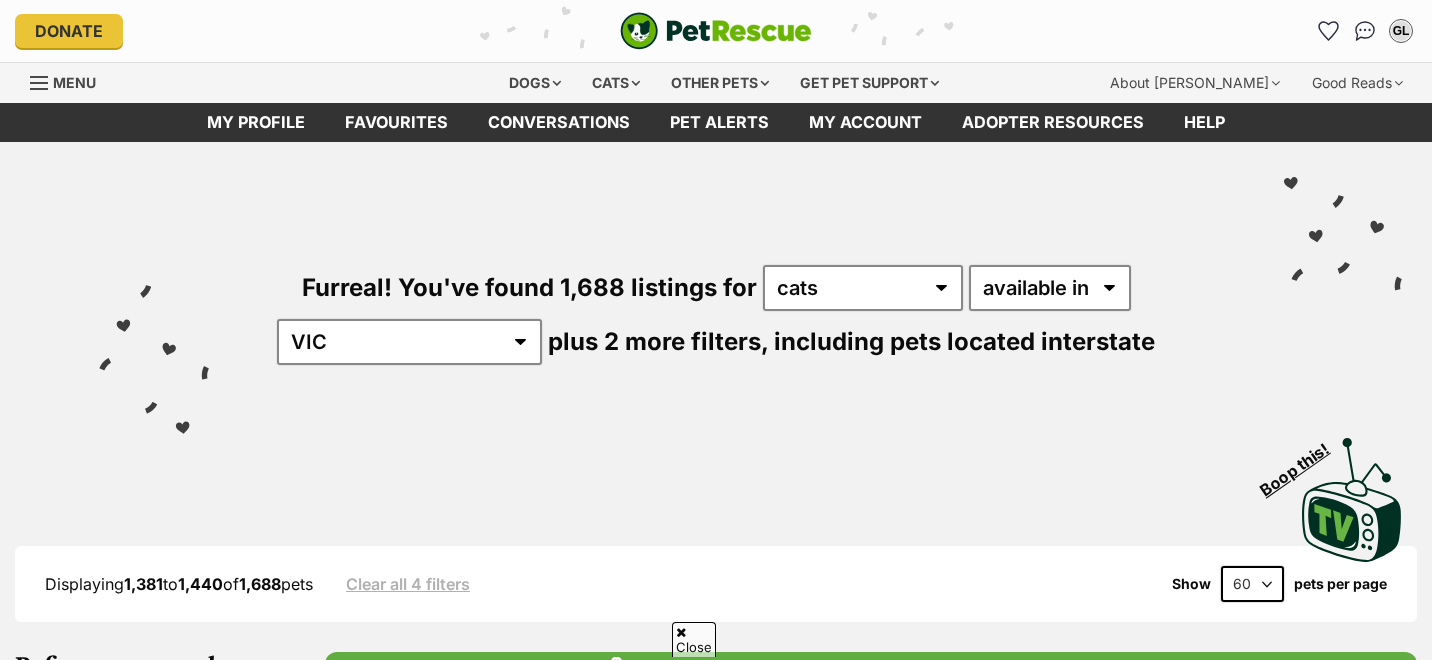 scroll, scrollTop: 514, scrollLeft: 0, axis: vertical 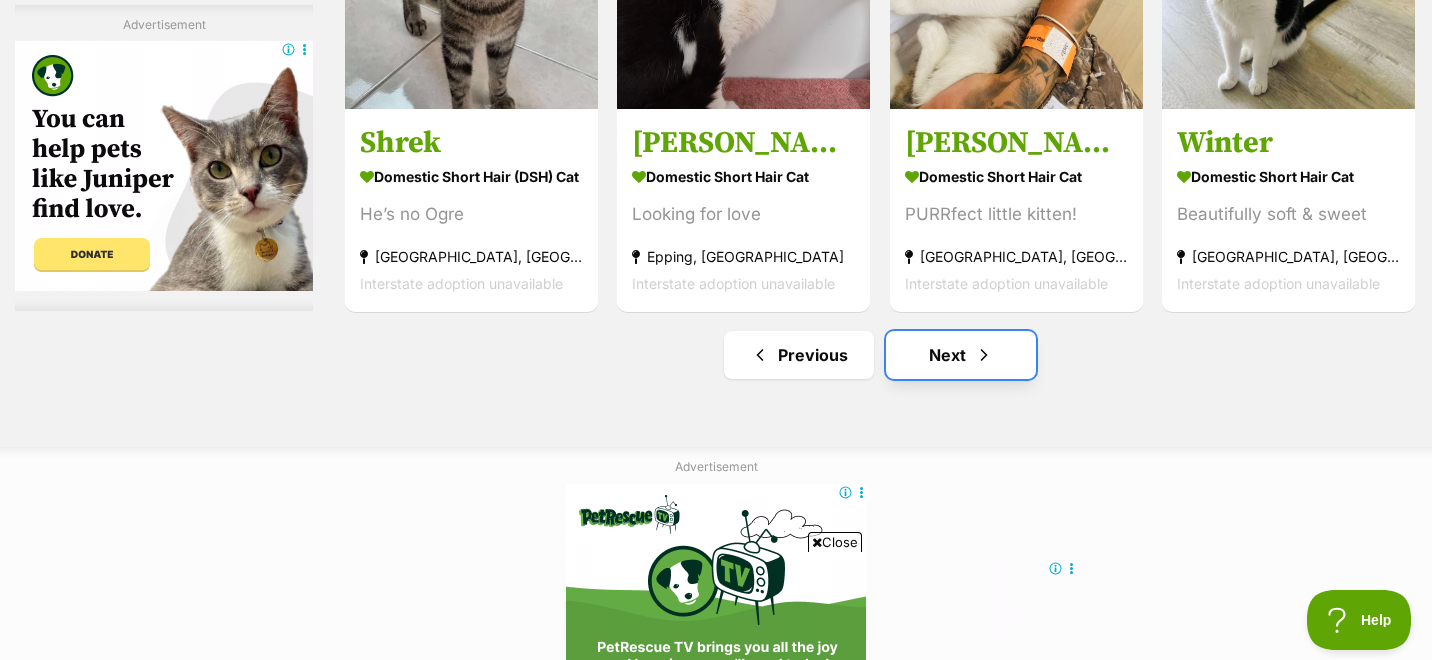 click on "Next" at bounding box center [961, 355] 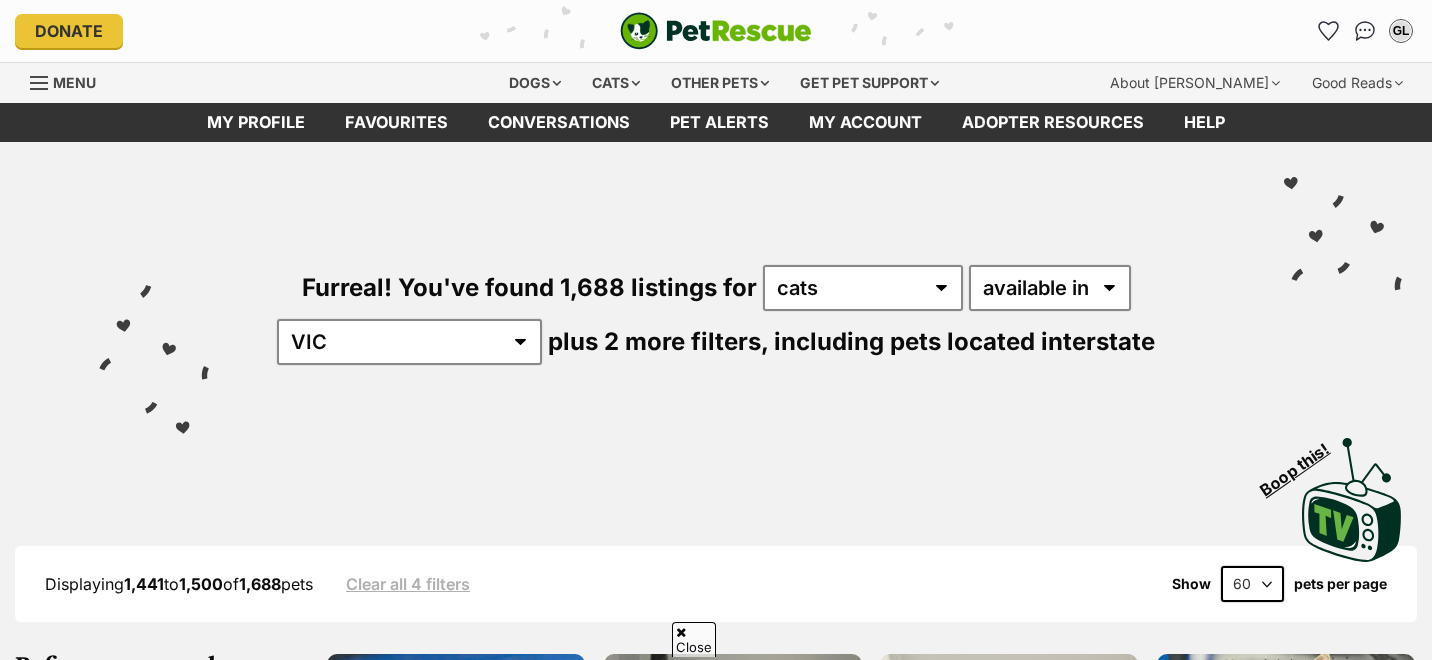 scroll, scrollTop: 555, scrollLeft: 0, axis: vertical 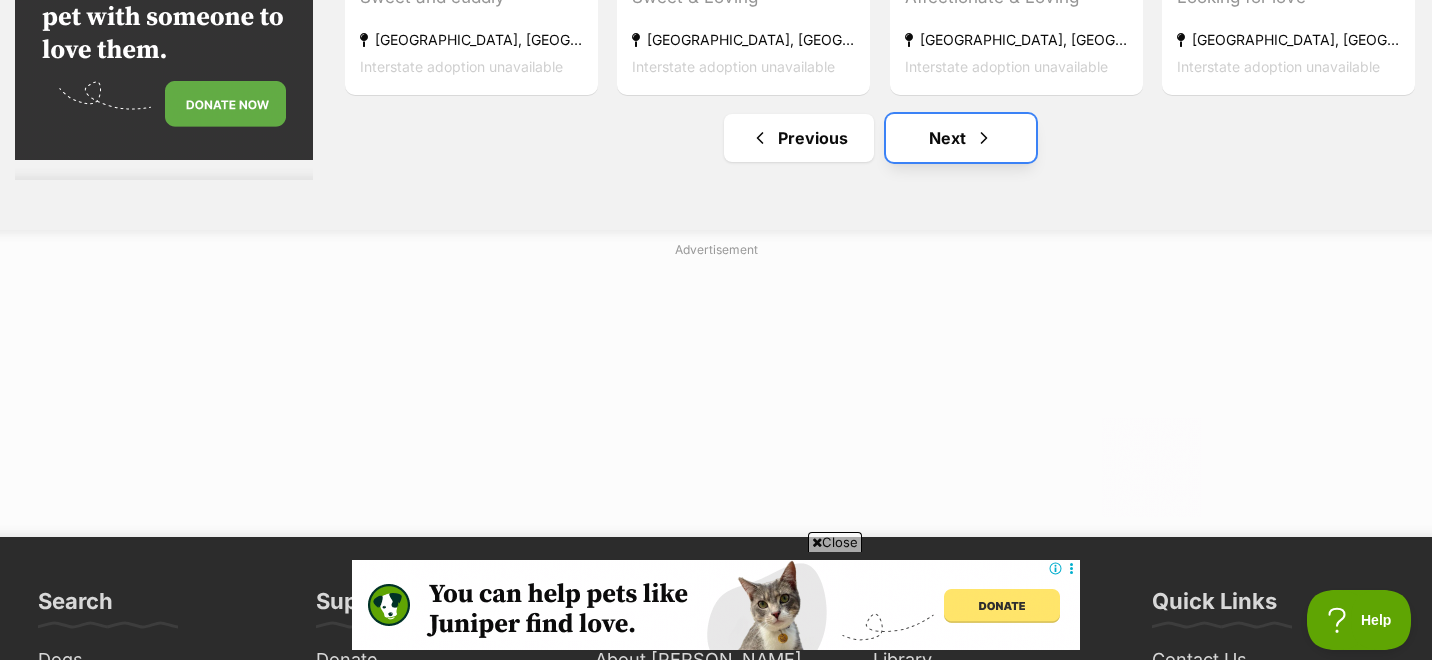 click on "Next" at bounding box center (961, 138) 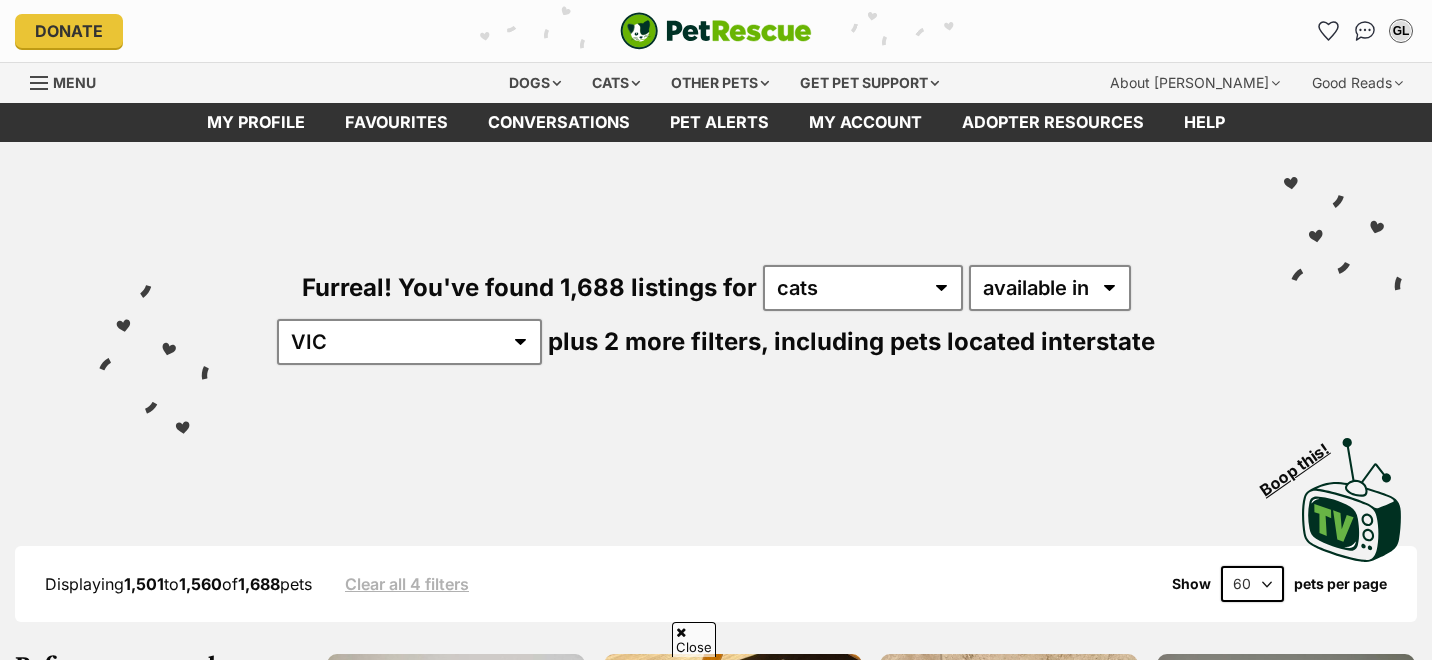 scroll, scrollTop: 385, scrollLeft: 0, axis: vertical 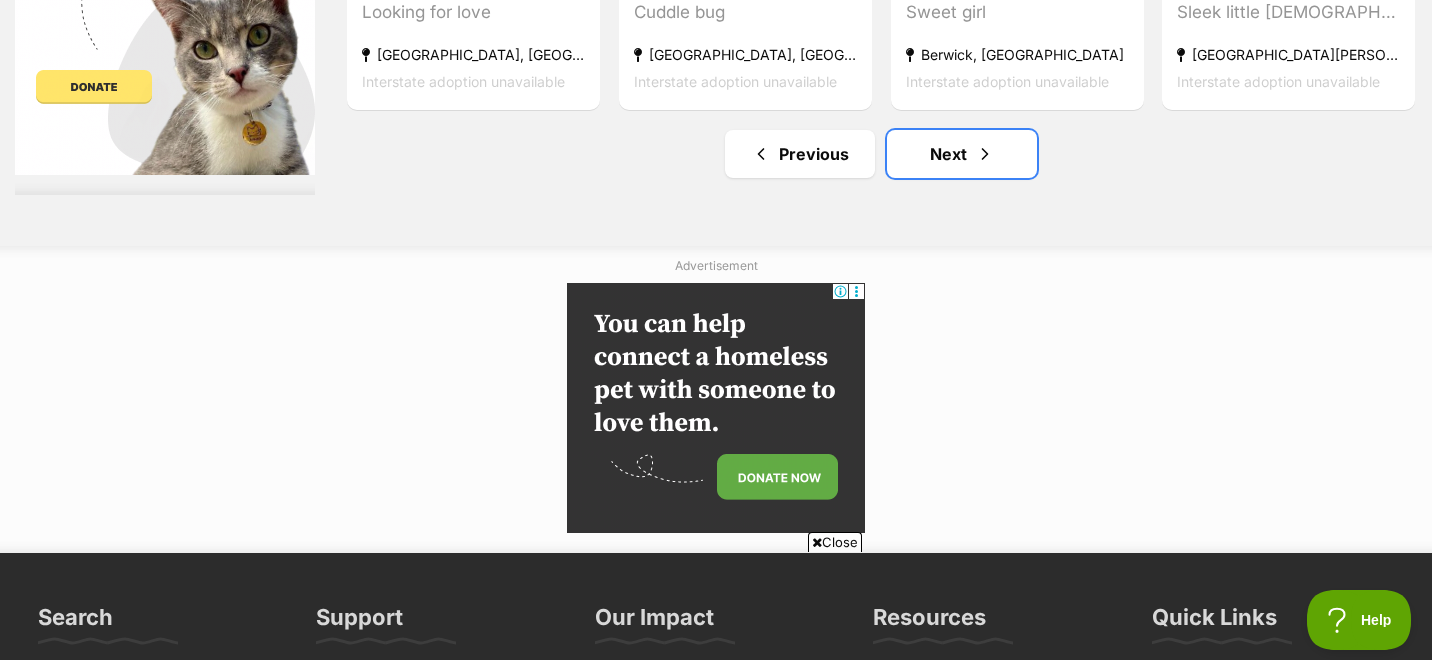 click on "Next" at bounding box center [962, 154] 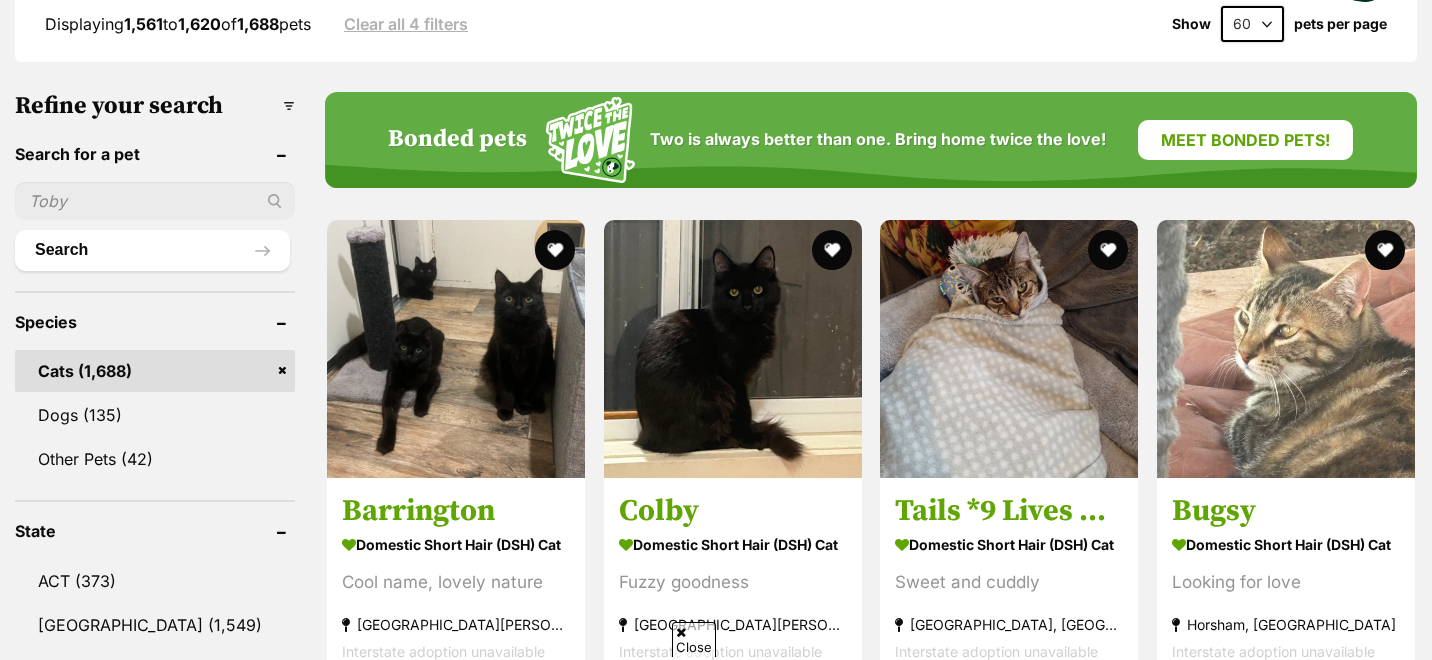 scroll, scrollTop: 0, scrollLeft: 0, axis: both 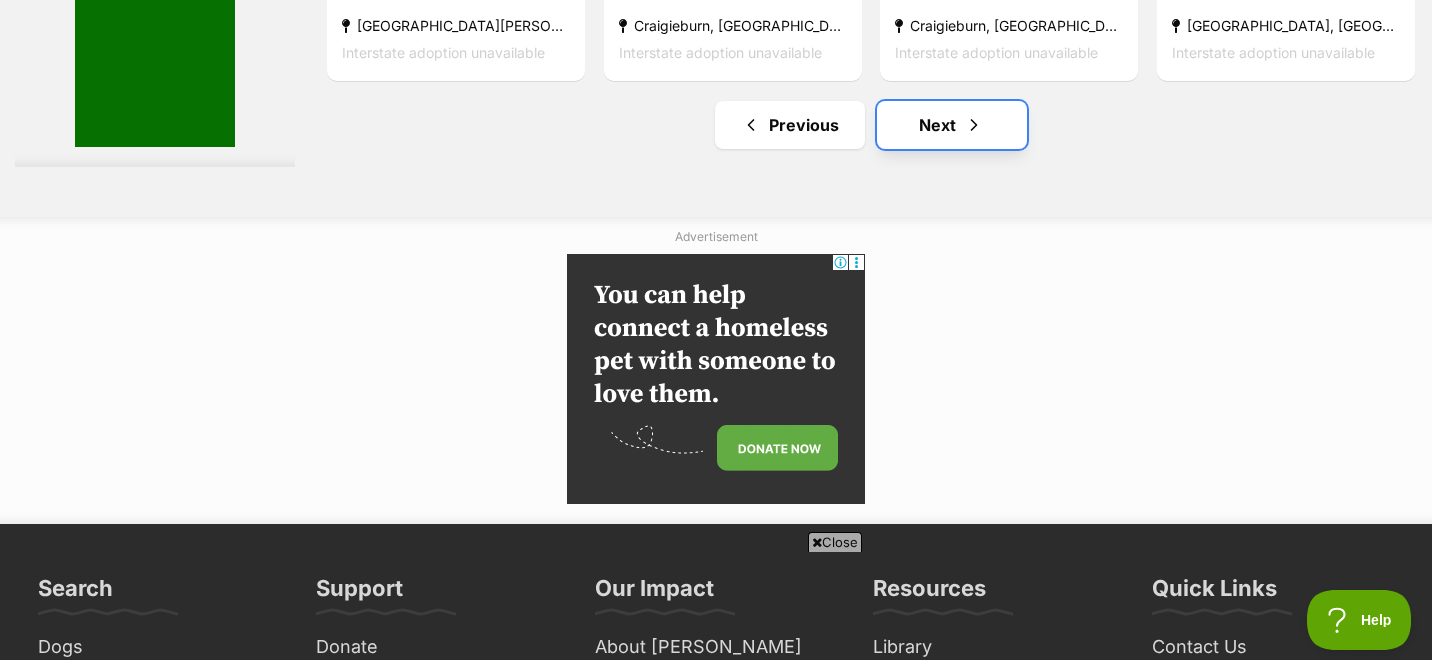 click on "Next" at bounding box center [952, 125] 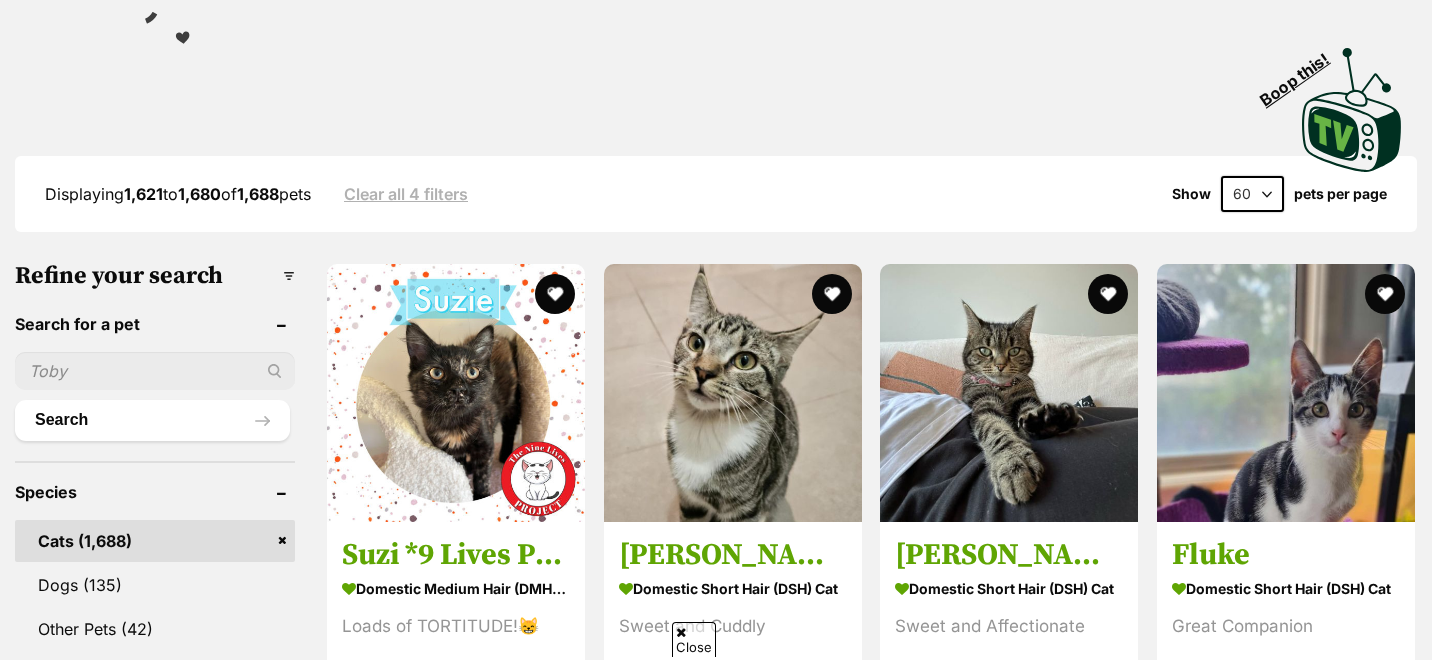 scroll, scrollTop: 390, scrollLeft: 0, axis: vertical 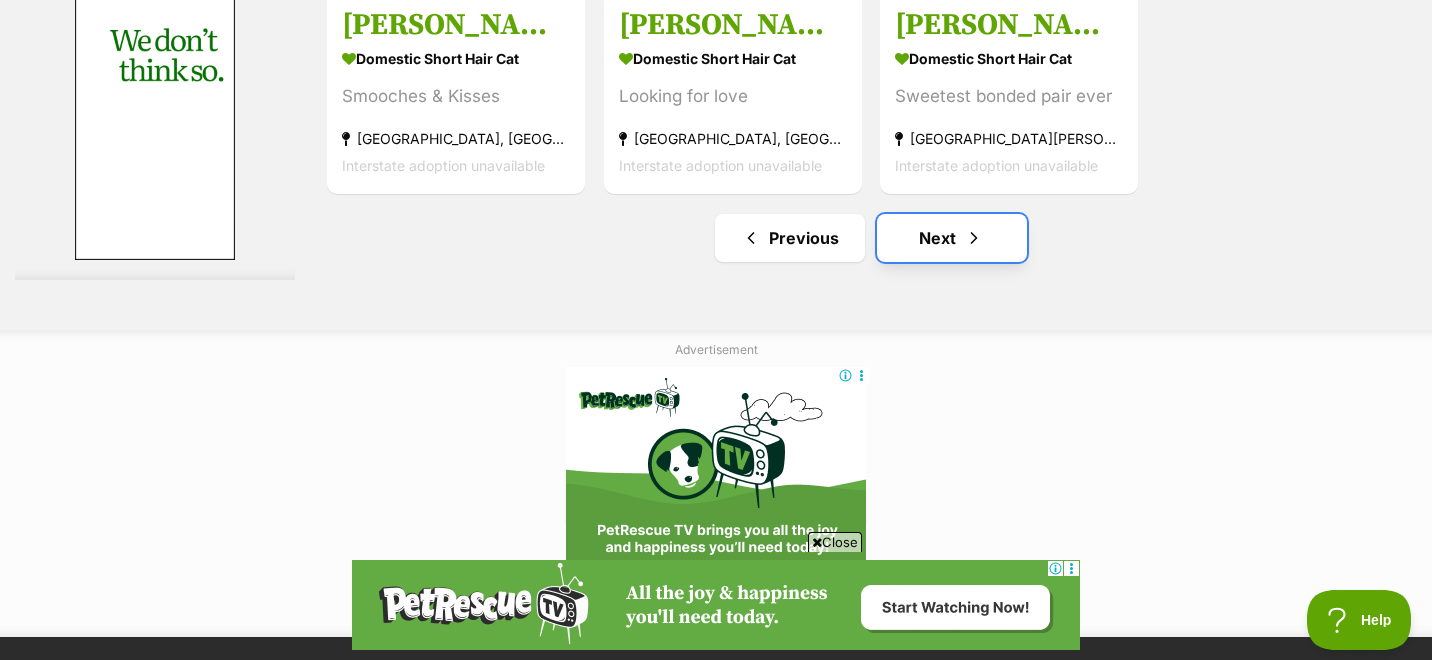 click on "Next" at bounding box center [952, 238] 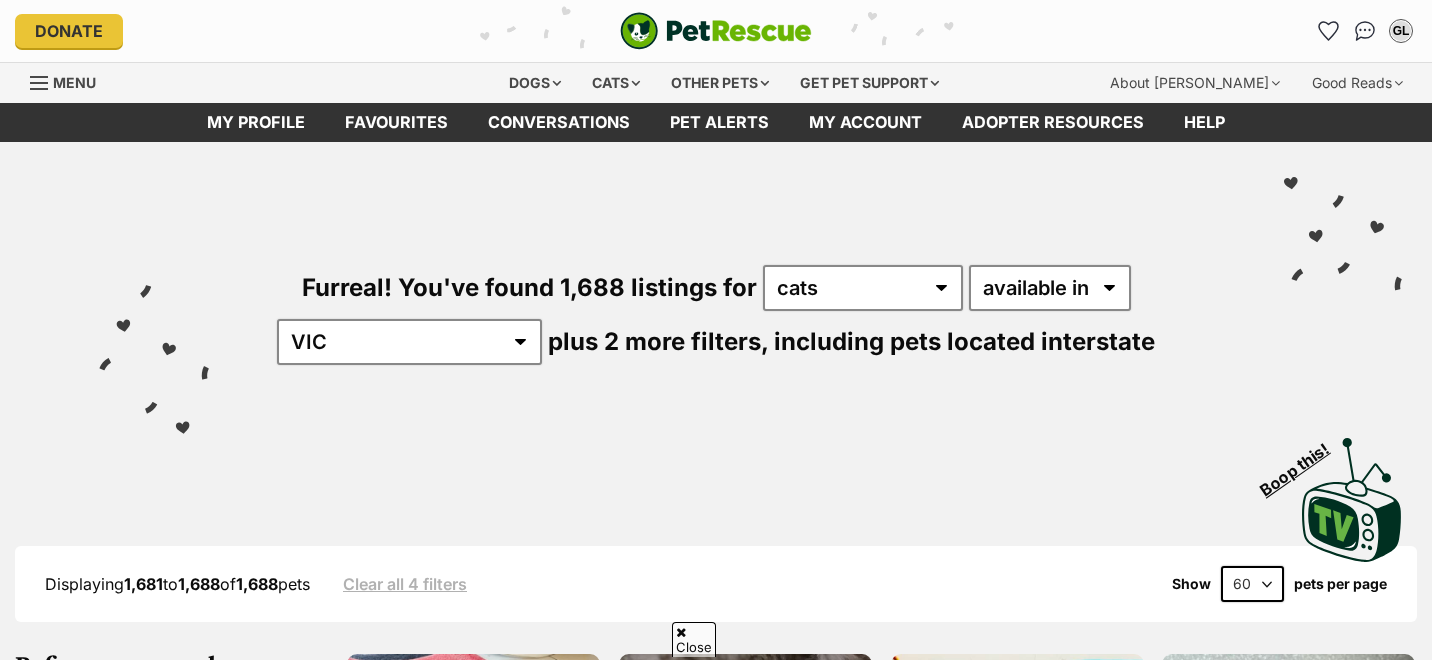 scroll, scrollTop: 496, scrollLeft: 0, axis: vertical 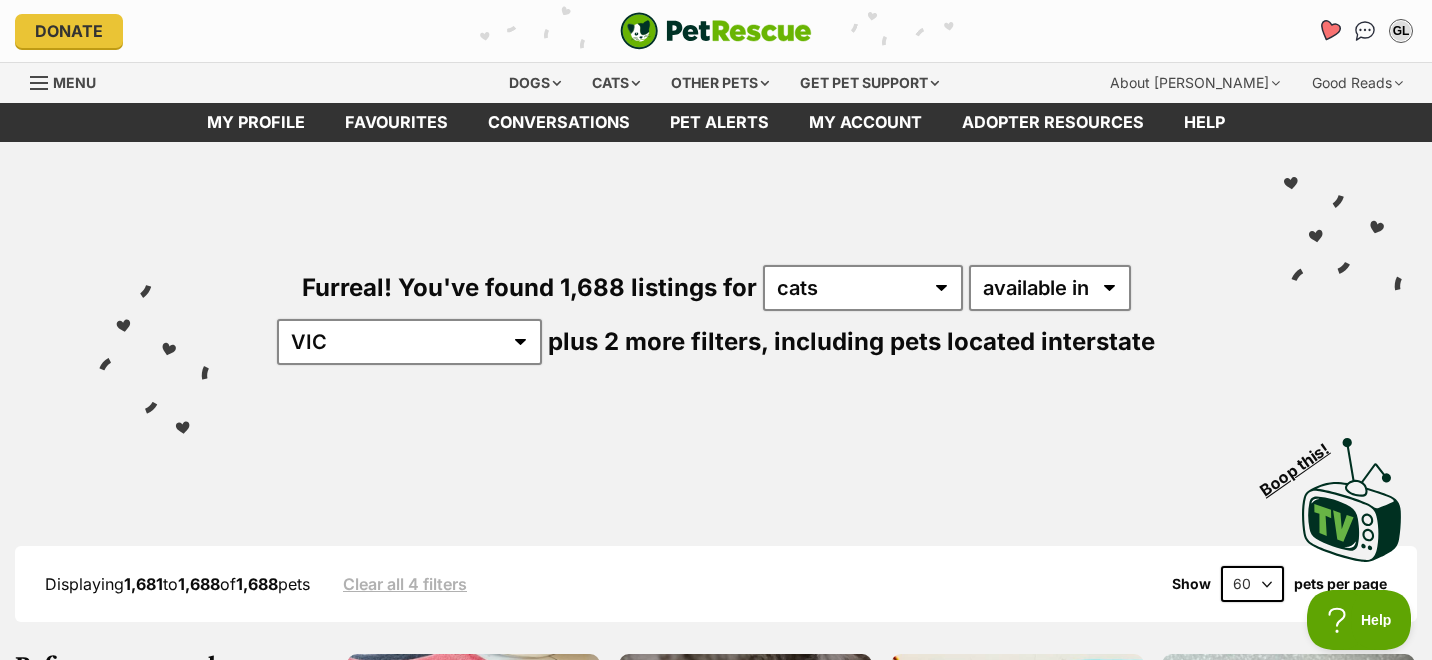 click 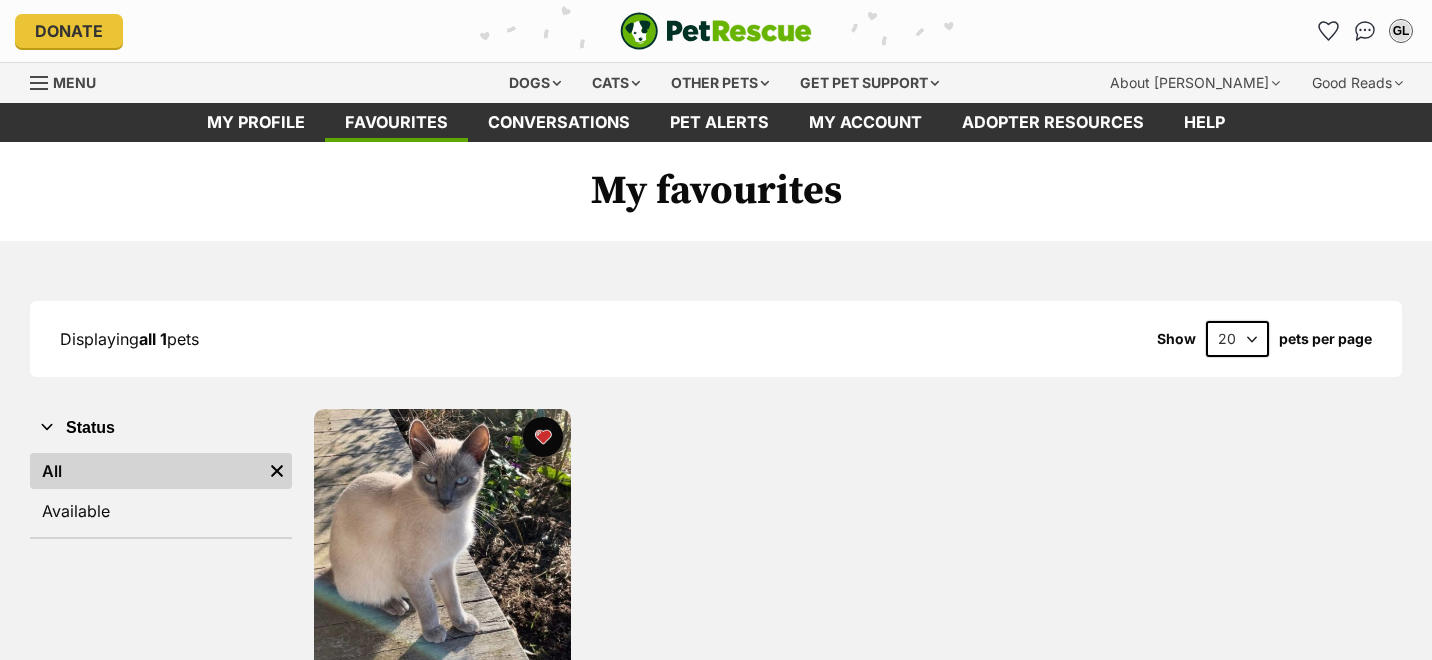 scroll, scrollTop: 0, scrollLeft: 0, axis: both 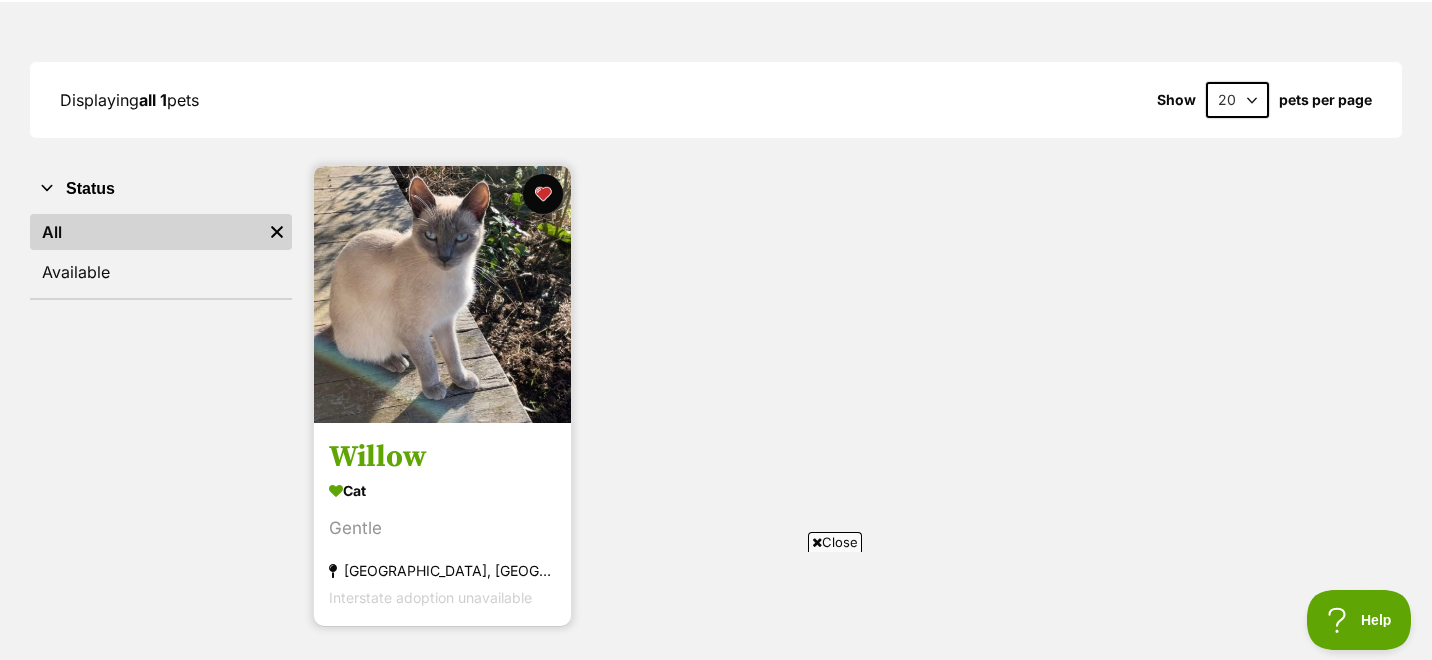 click at bounding box center [442, 294] 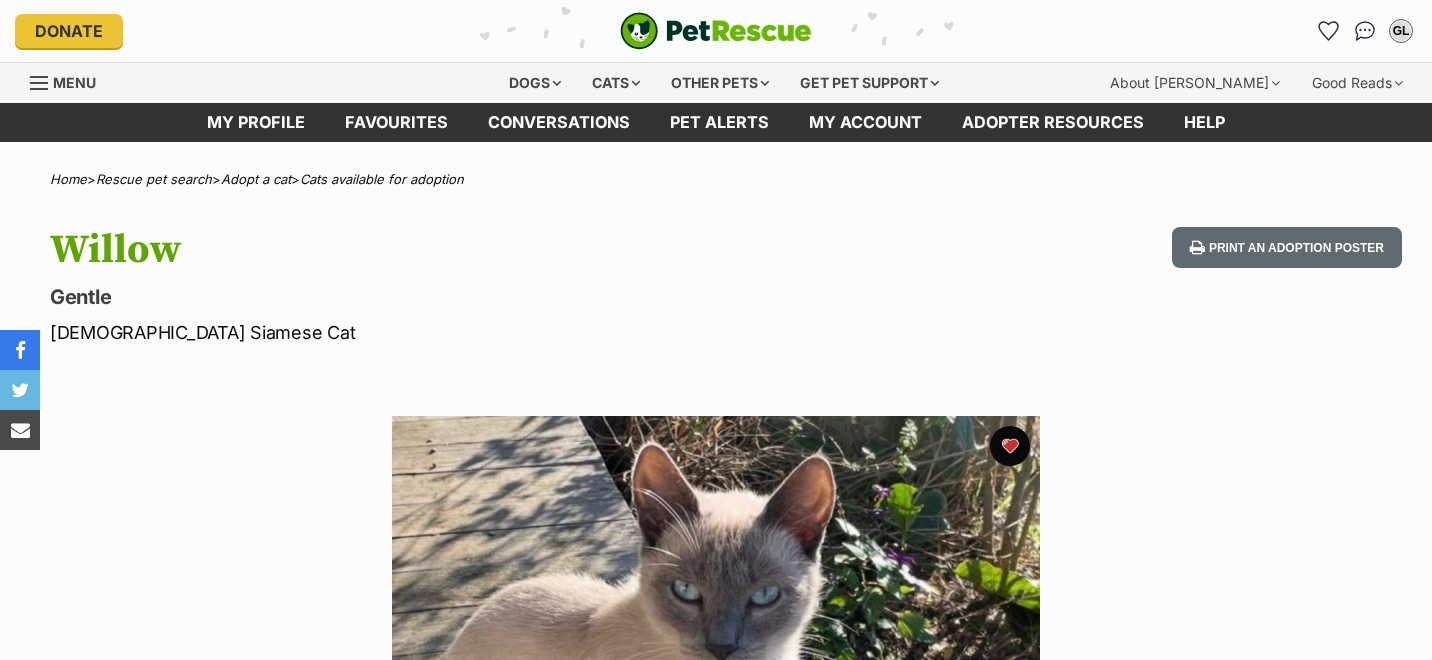 scroll, scrollTop: 134, scrollLeft: 0, axis: vertical 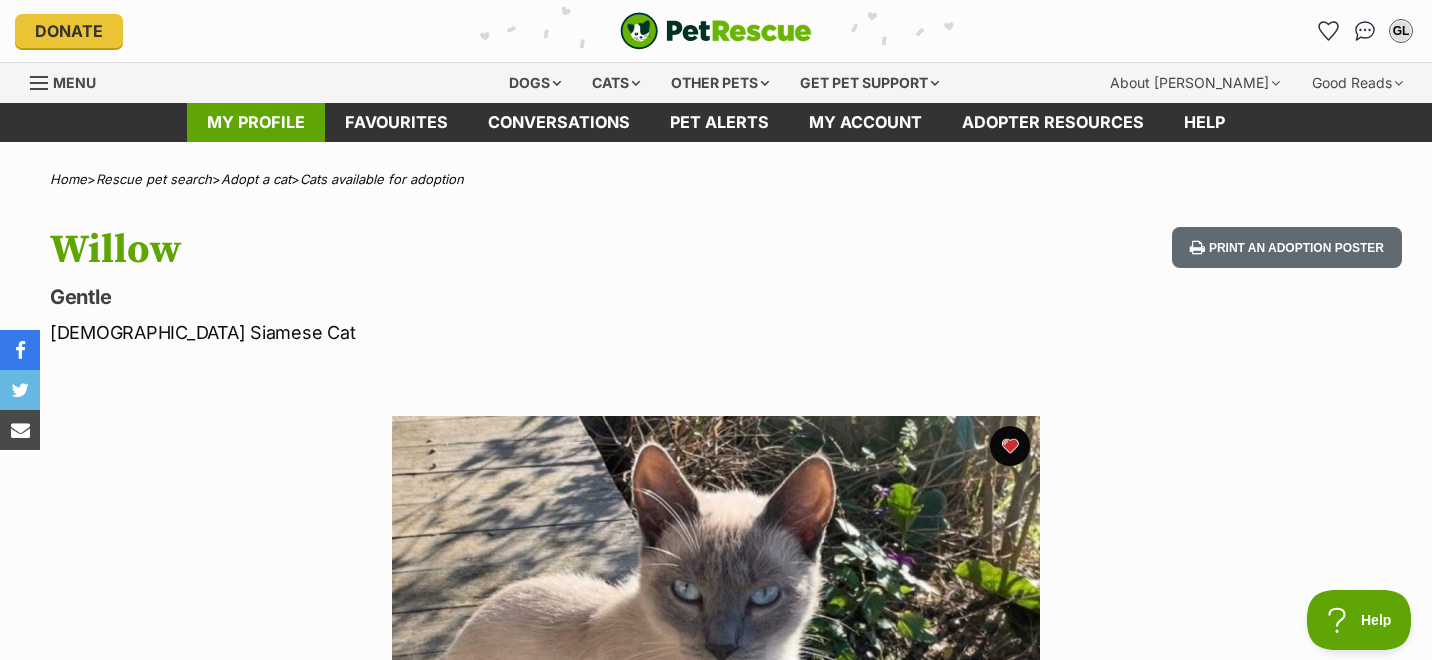 click on "My profile" at bounding box center [256, 122] 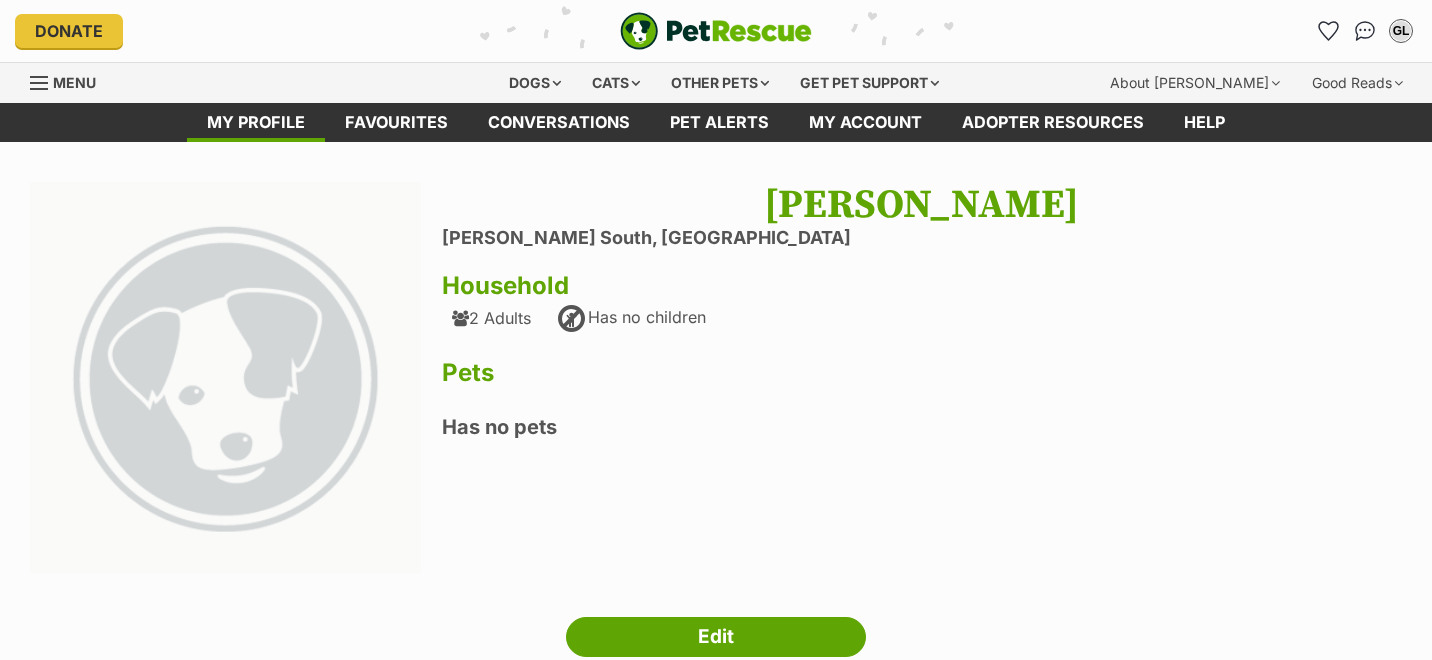 scroll, scrollTop: 0, scrollLeft: 0, axis: both 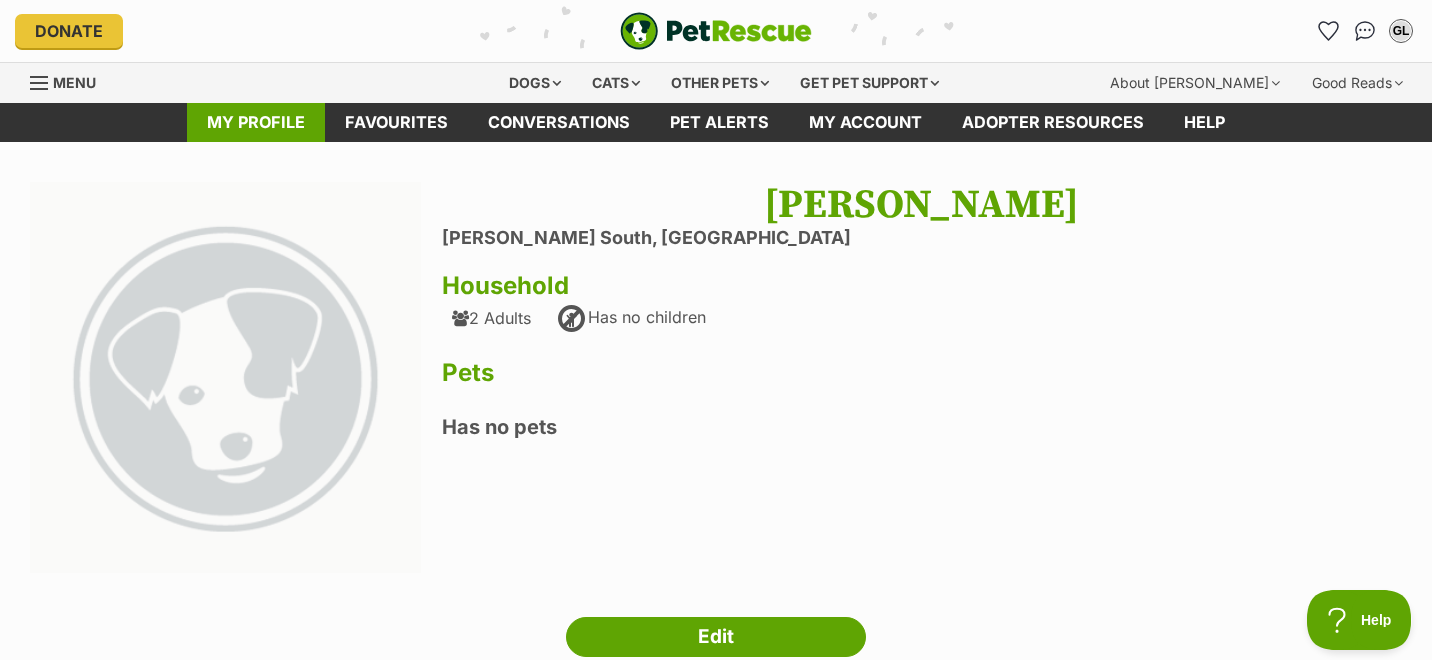 click on "My profile" at bounding box center [256, 122] 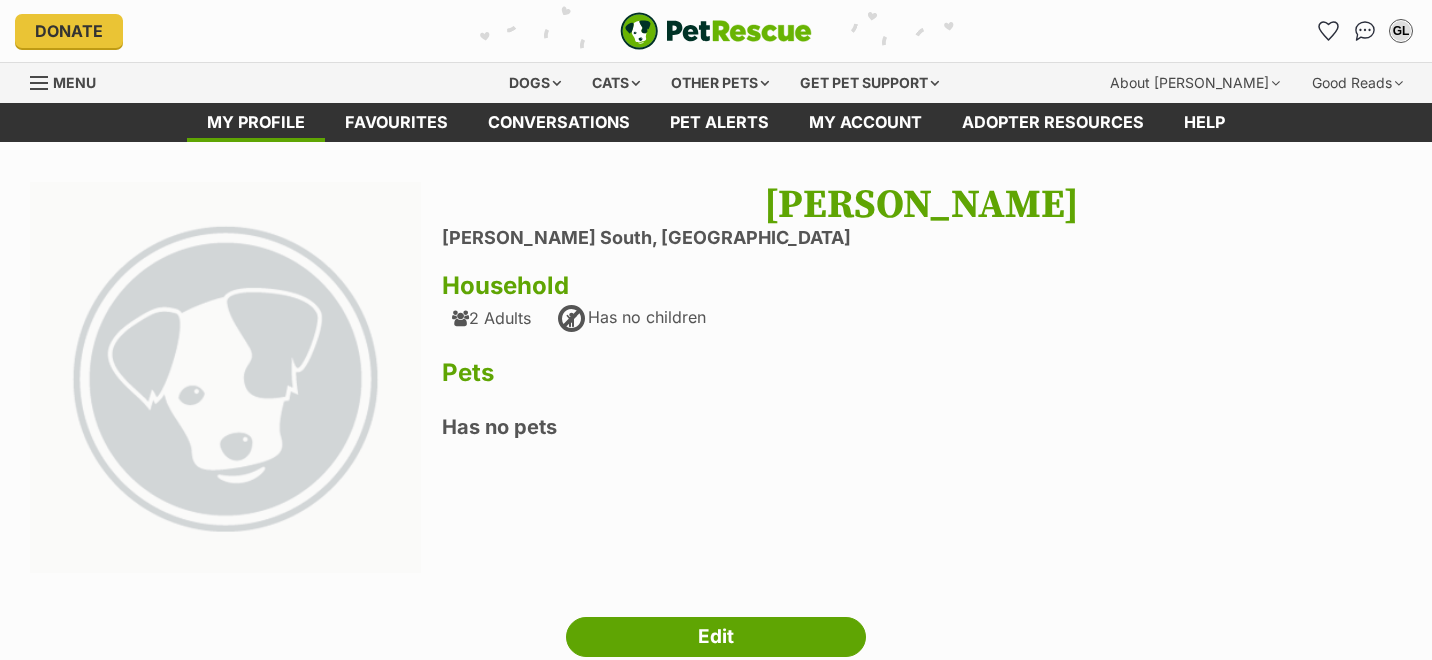 scroll, scrollTop: 0, scrollLeft: 0, axis: both 